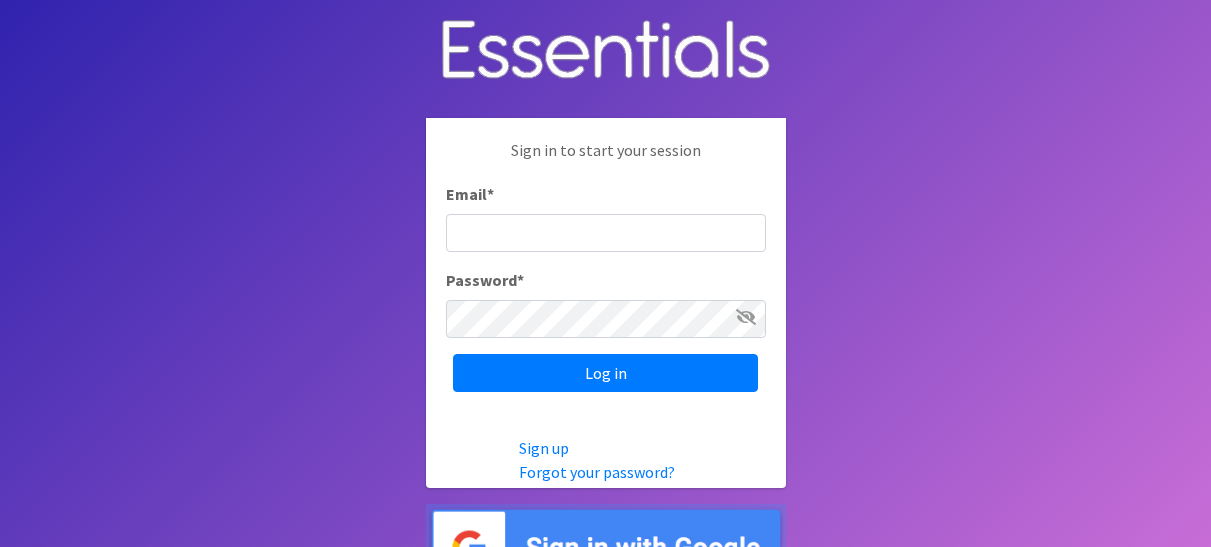 scroll, scrollTop: 0, scrollLeft: 0, axis: both 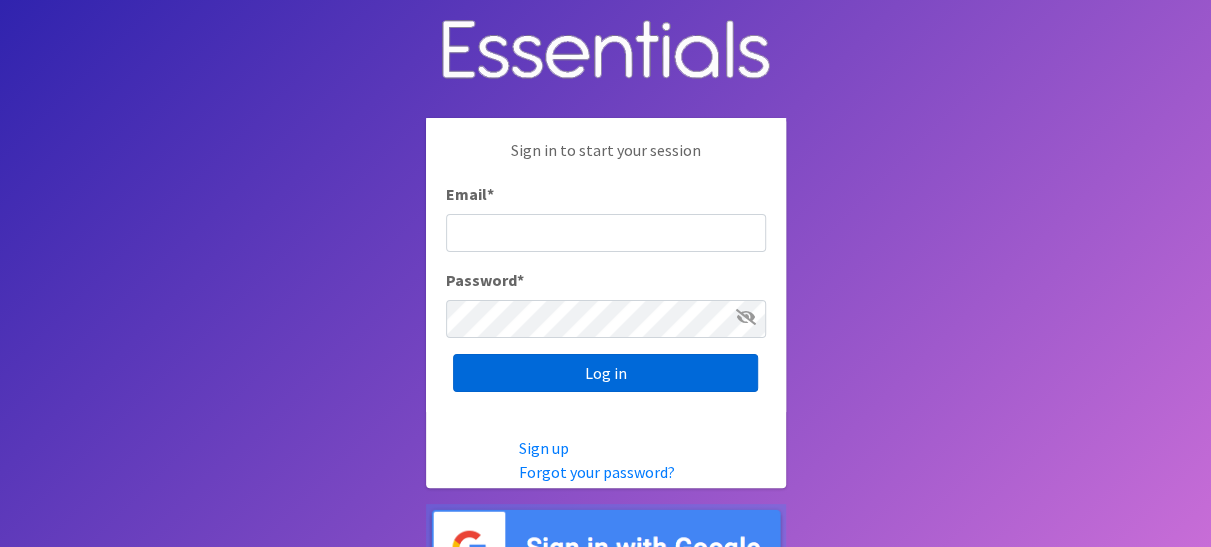 type on "[PERSON_NAME][EMAIL_ADDRESS][DOMAIN_NAME]" 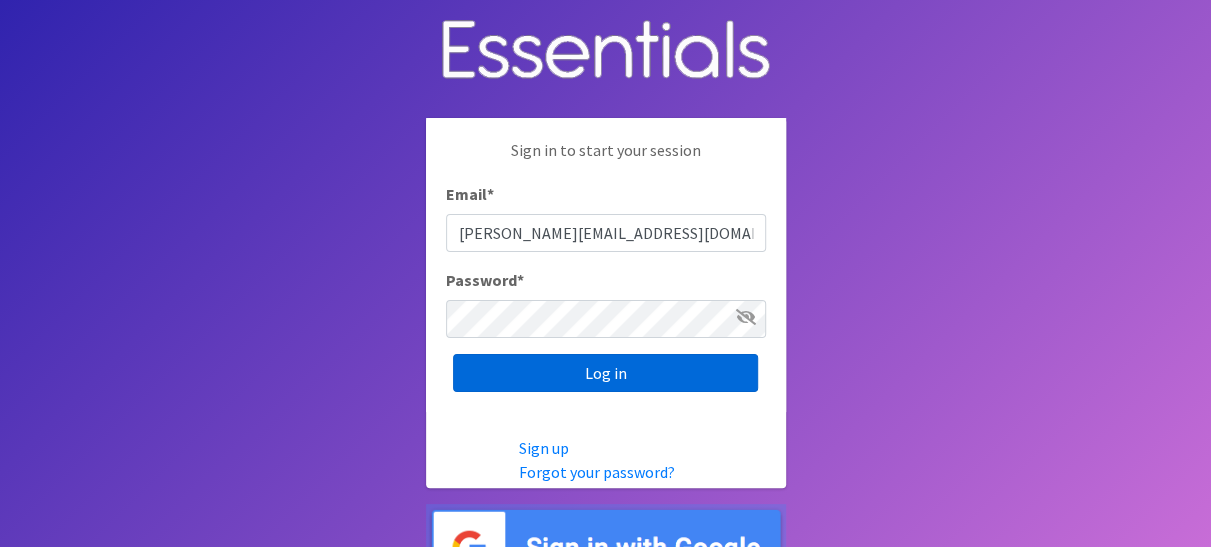 click on "Log in" at bounding box center [605, 373] 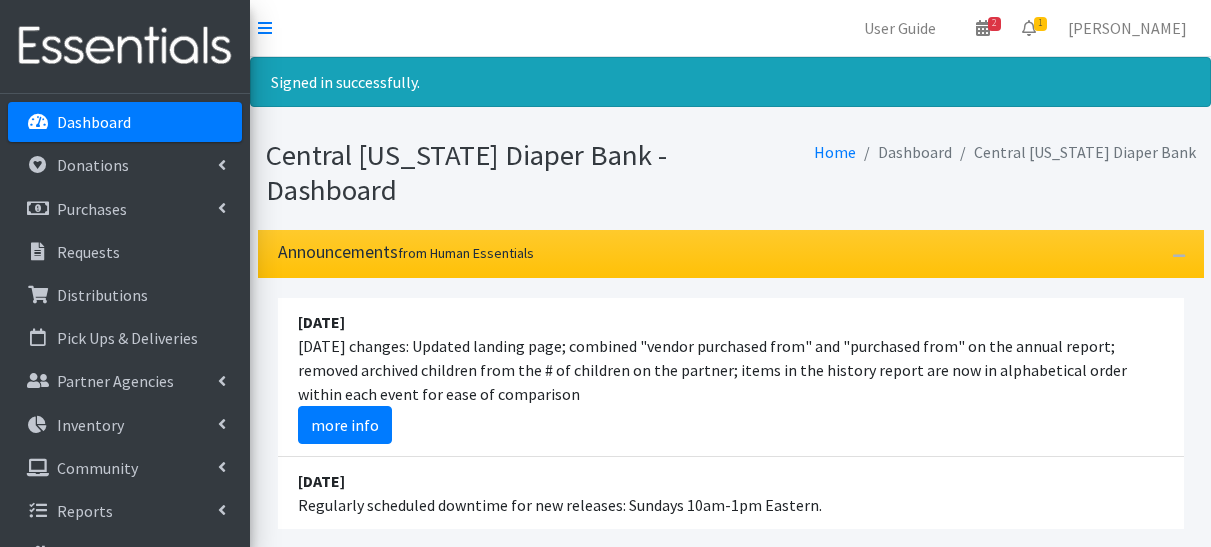 scroll, scrollTop: 0, scrollLeft: 0, axis: both 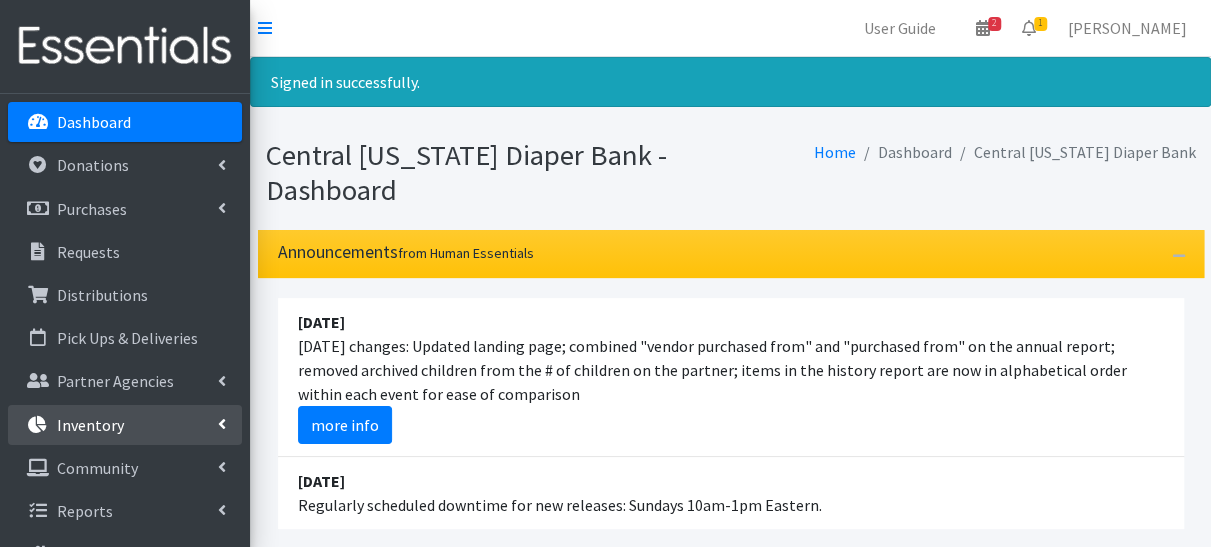 click on "Inventory" at bounding box center (125, 425) 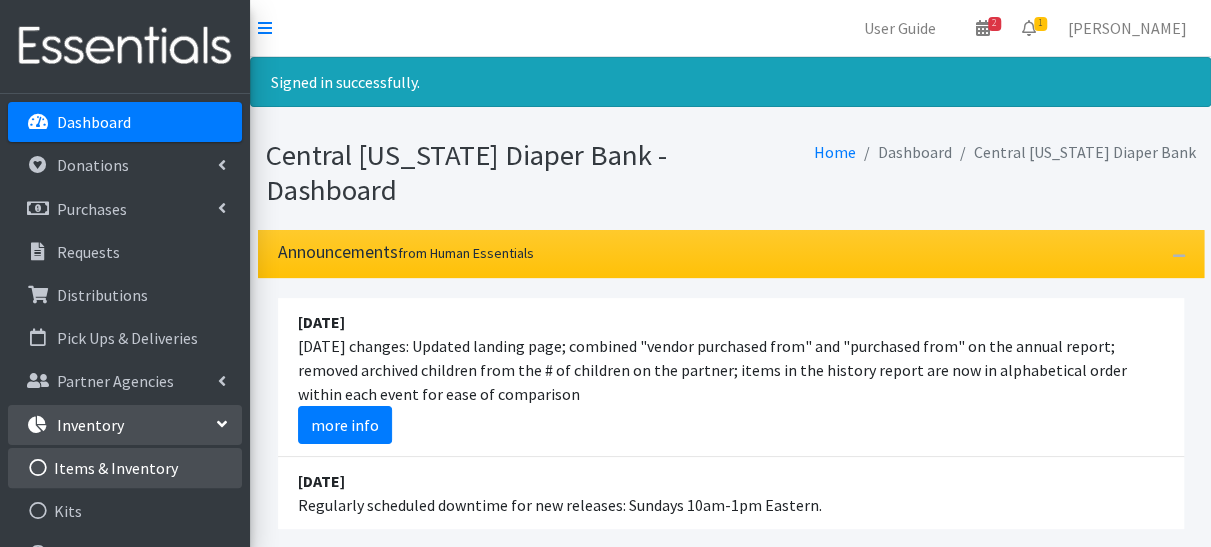click on "Items & Inventory" at bounding box center (125, 468) 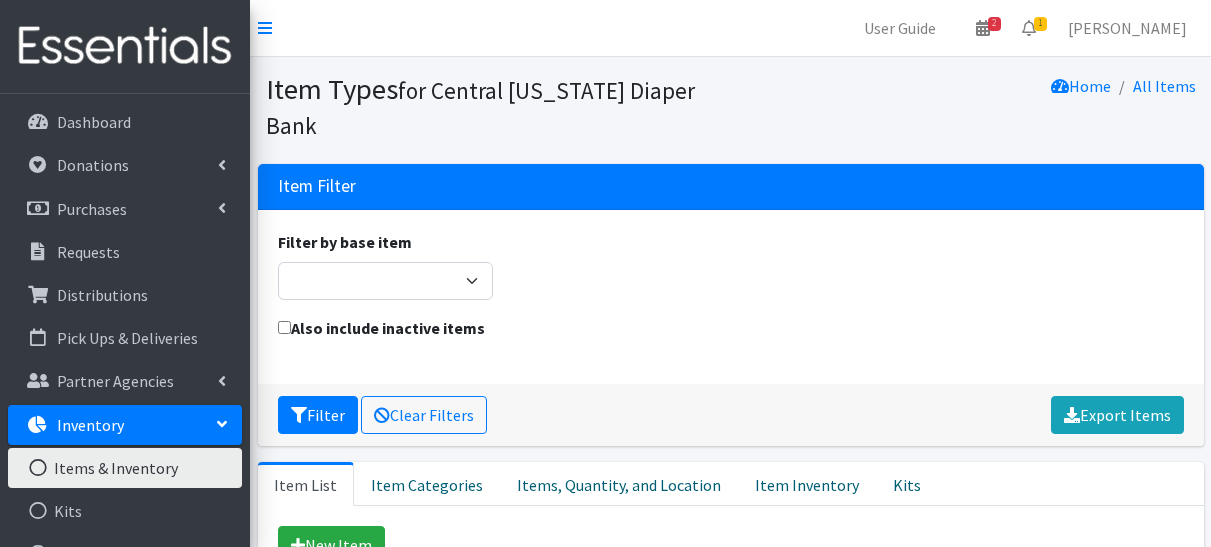 scroll, scrollTop: 0, scrollLeft: 0, axis: both 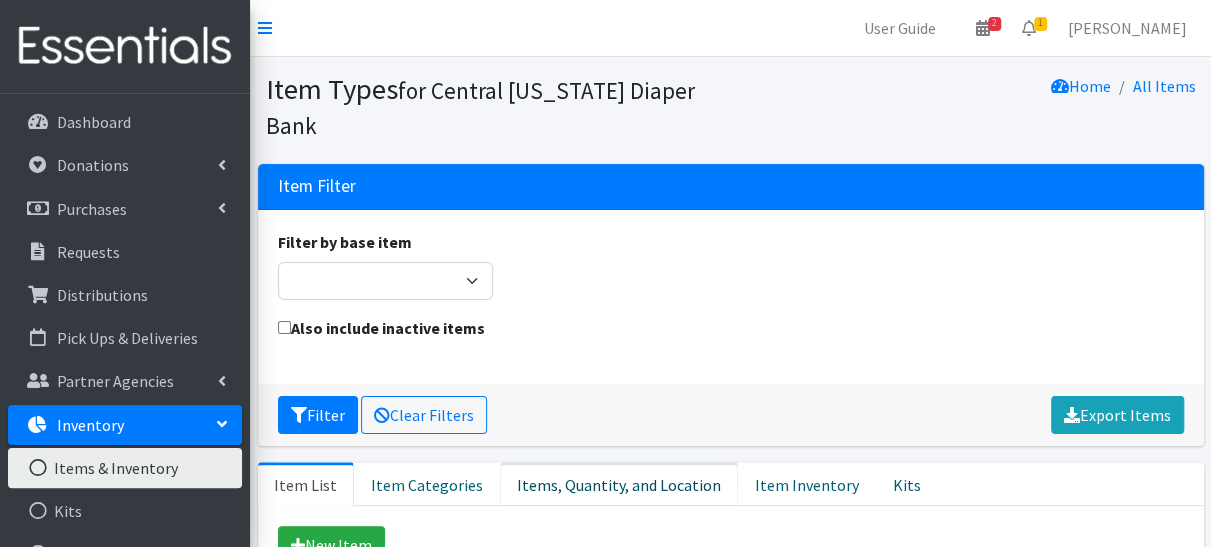 click on "Items,
Quantity, and Location" at bounding box center [619, 484] 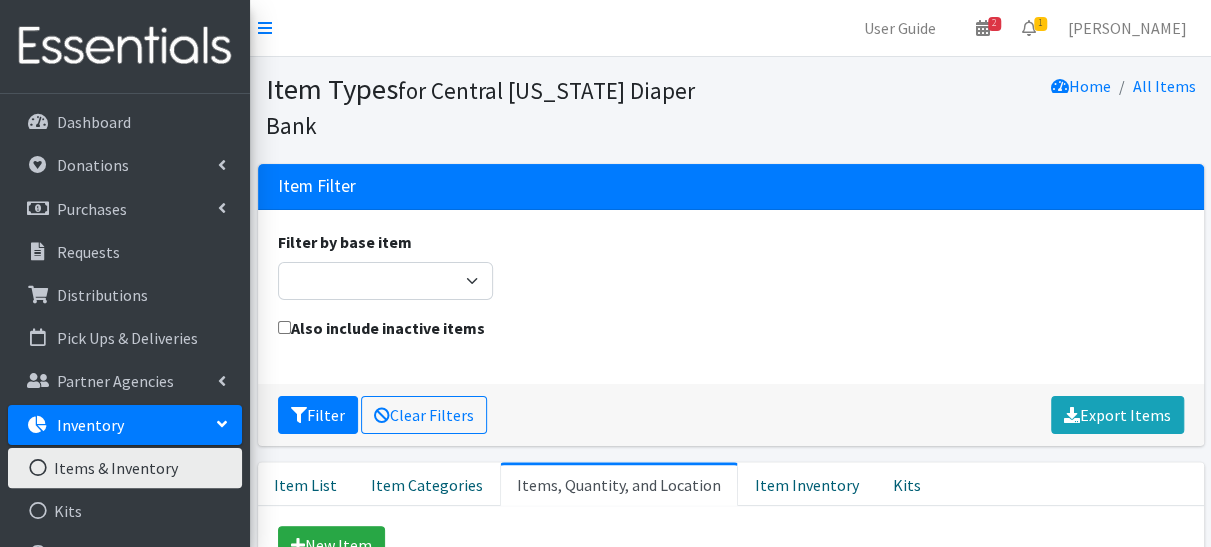 click on "Items,
Quantity, and Location" at bounding box center [619, 484] 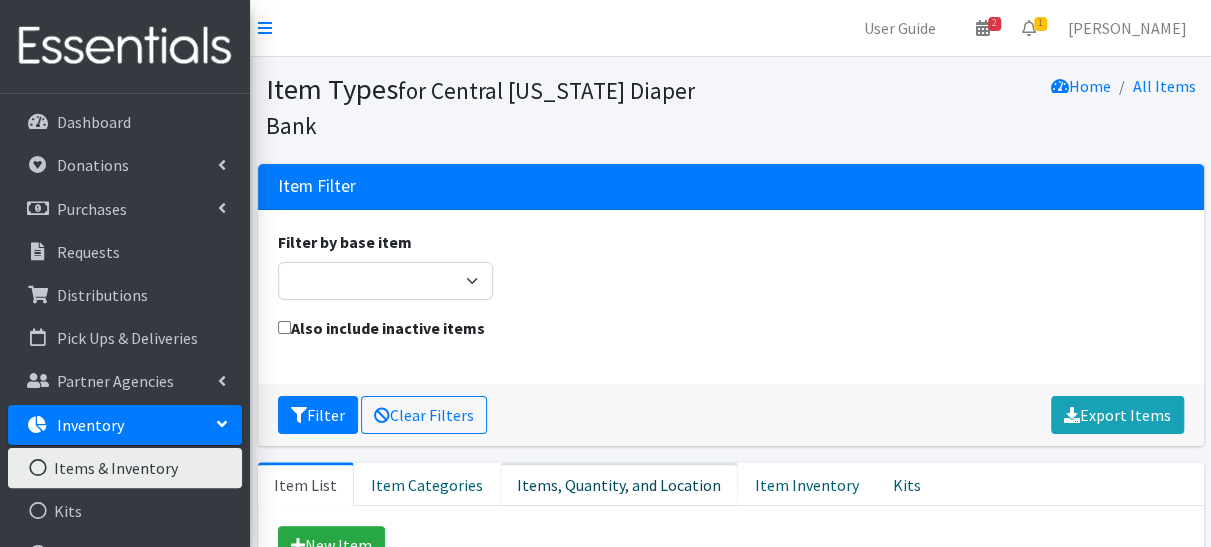 click on "Items,
Quantity, and Location" at bounding box center (619, 484) 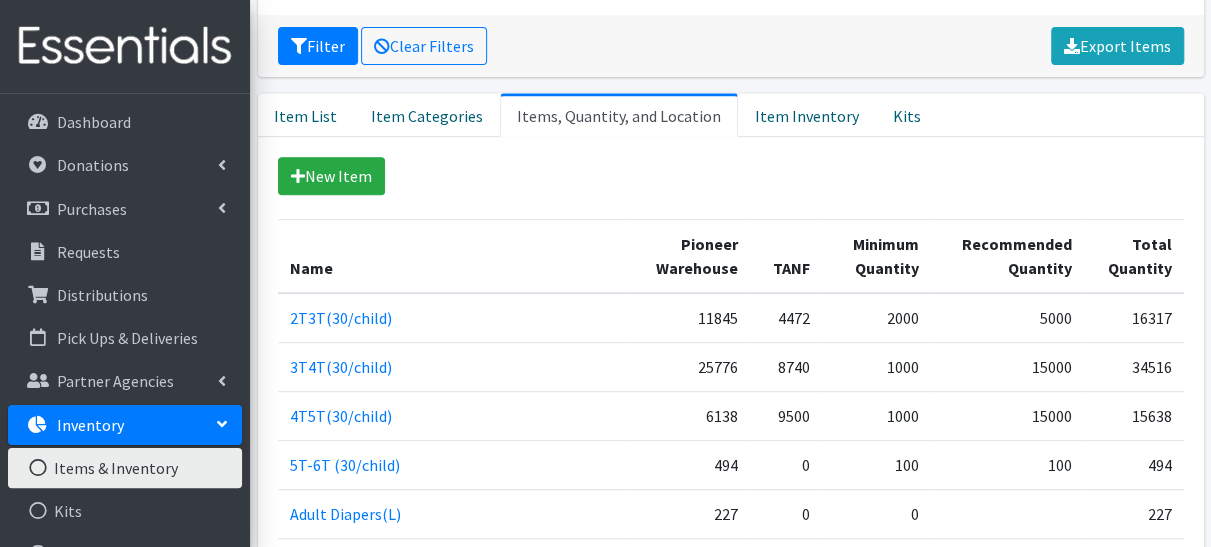 scroll, scrollTop: 461, scrollLeft: 0, axis: vertical 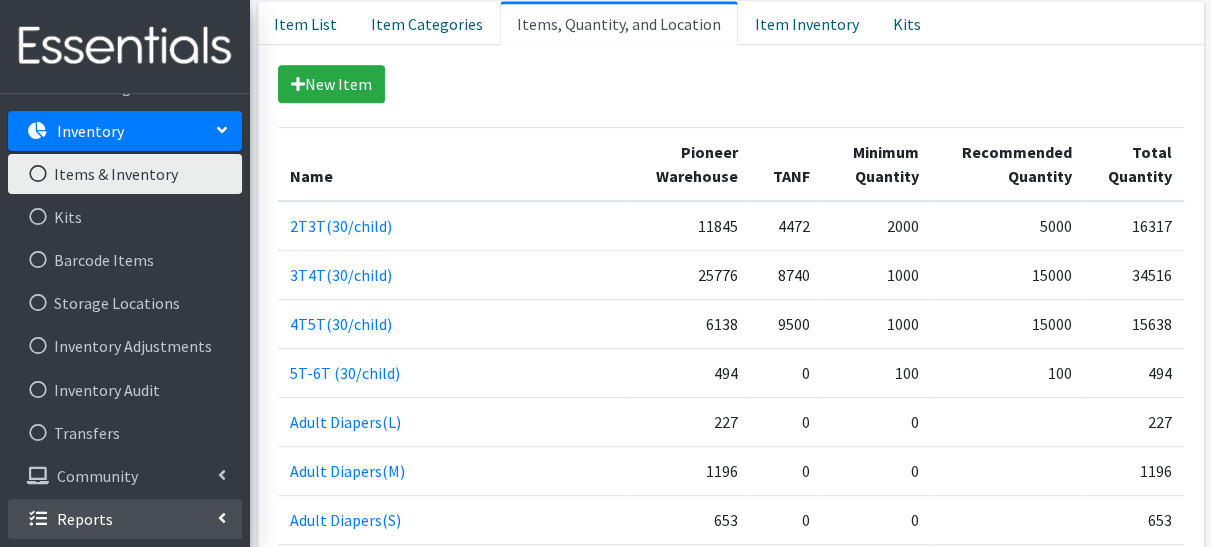 click on "Reports" at bounding box center (125, 519) 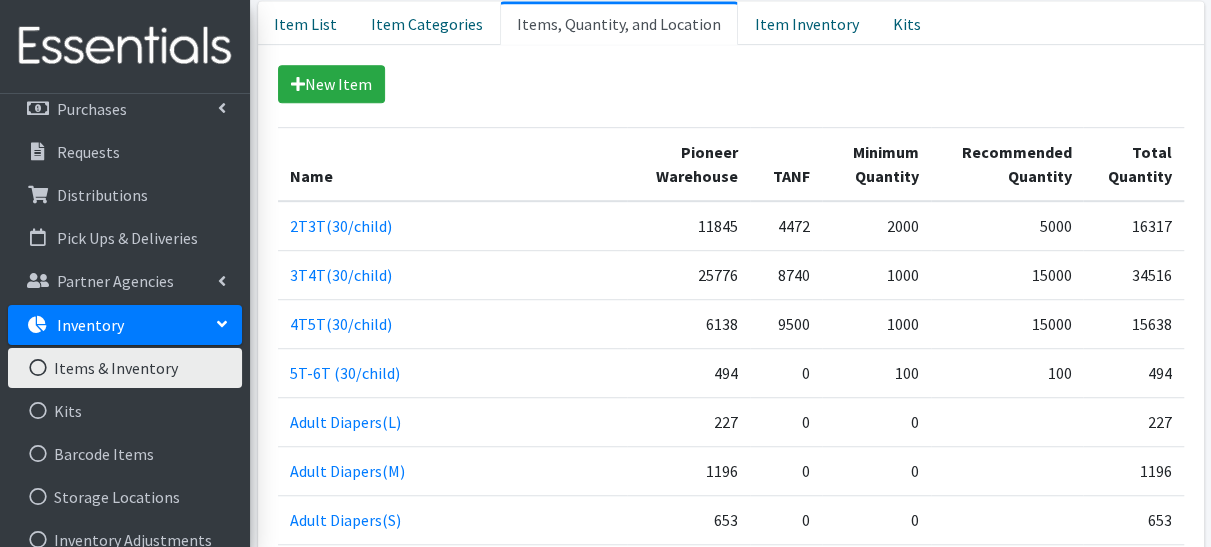 scroll, scrollTop: 0, scrollLeft: 0, axis: both 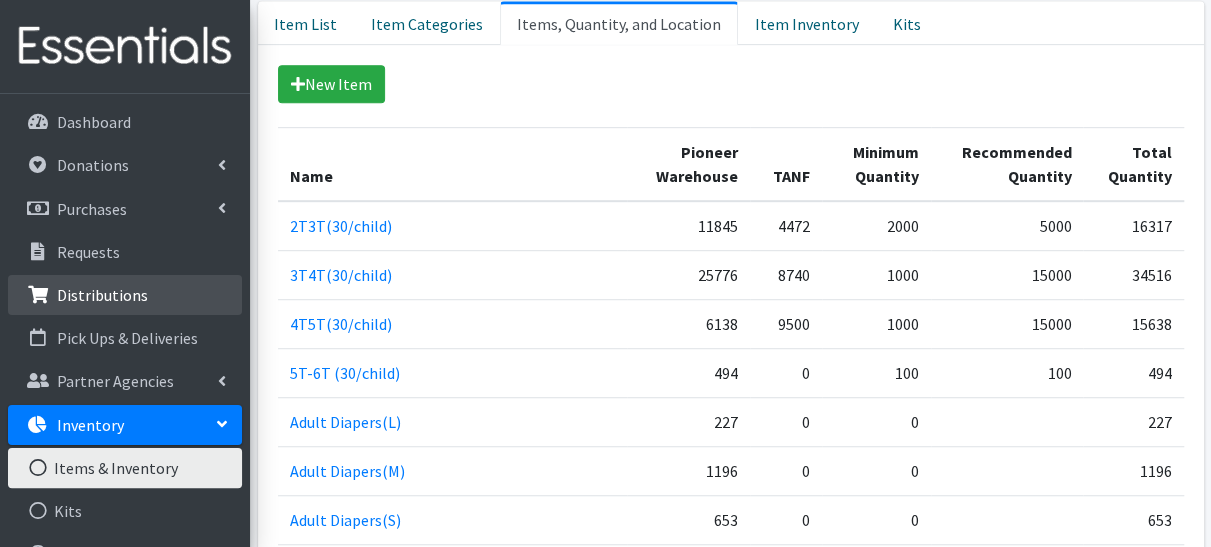 click on "Distributions" at bounding box center [102, 295] 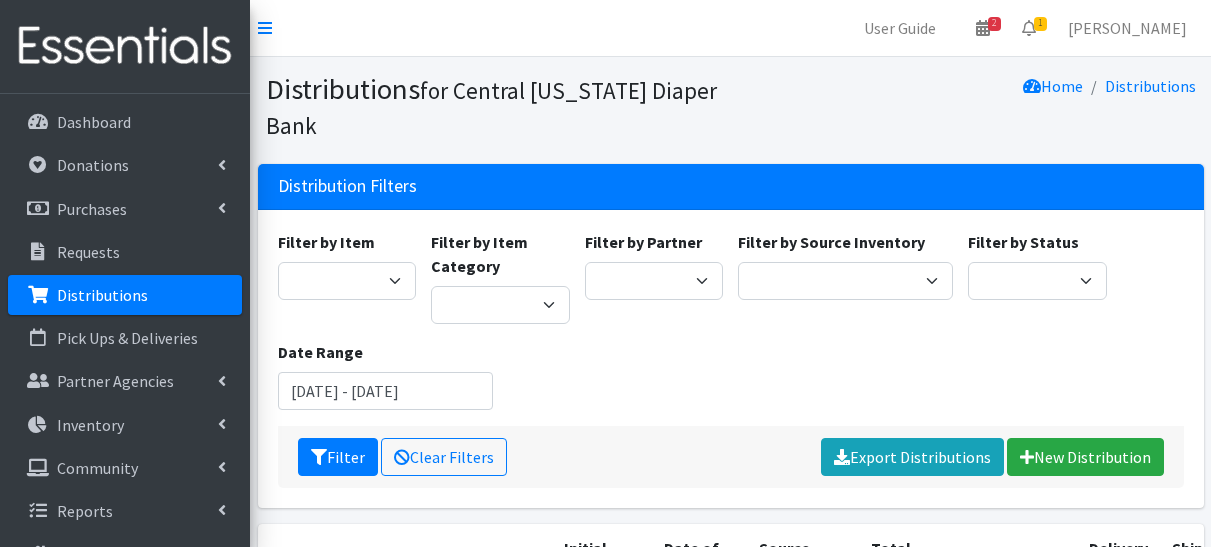scroll, scrollTop: 0, scrollLeft: 0, axis: both 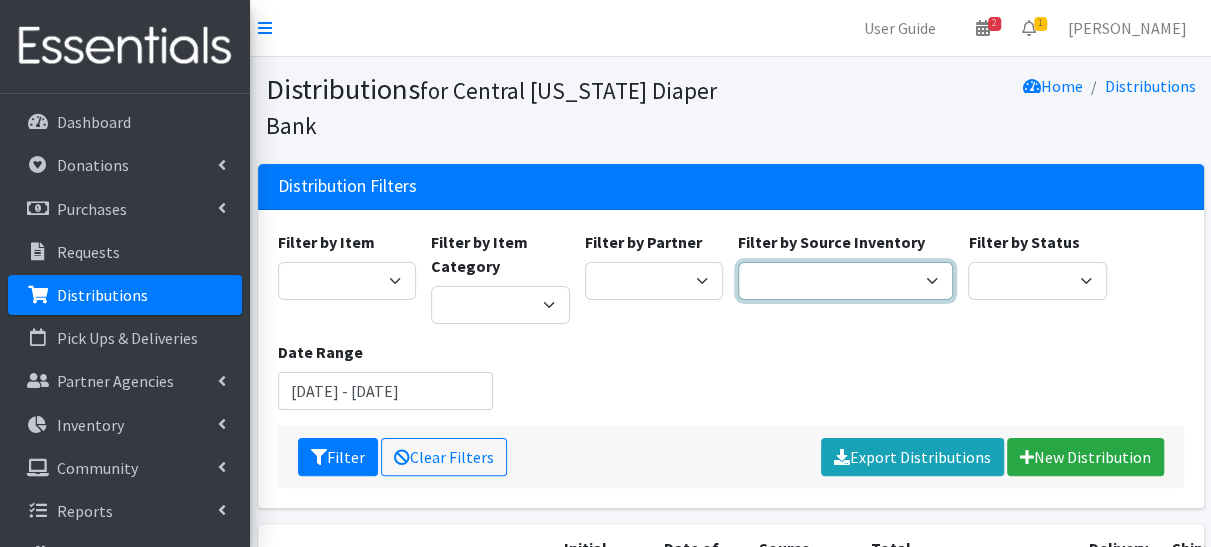 click on "Pioneer Warehouse
TANF" at bounding box center (845, 281) 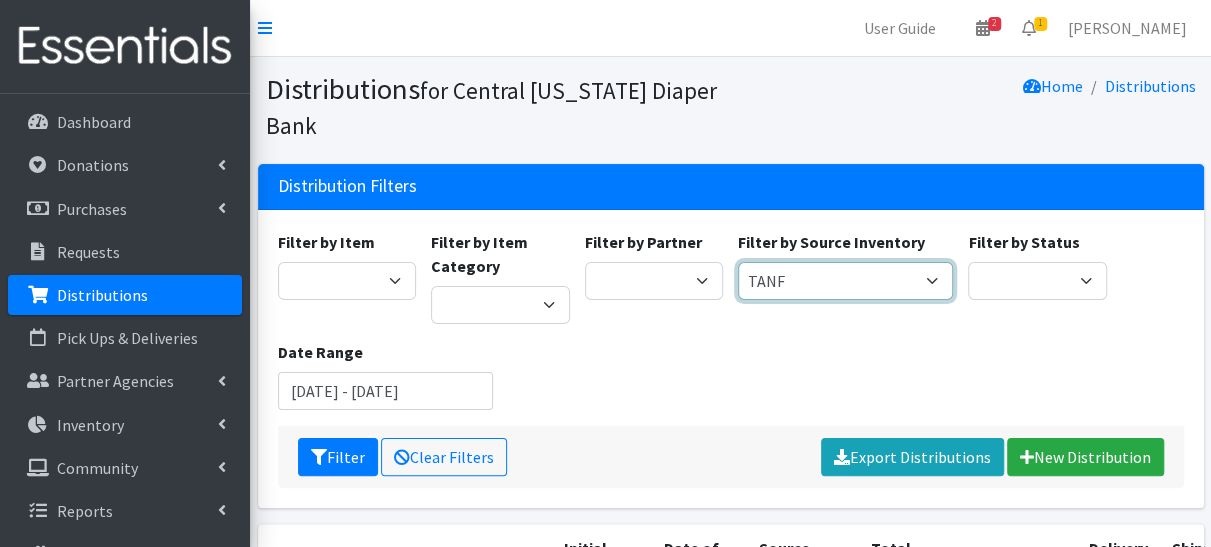click on "Pioneer Warehouse
TANF" at bounding box center (845, 281) 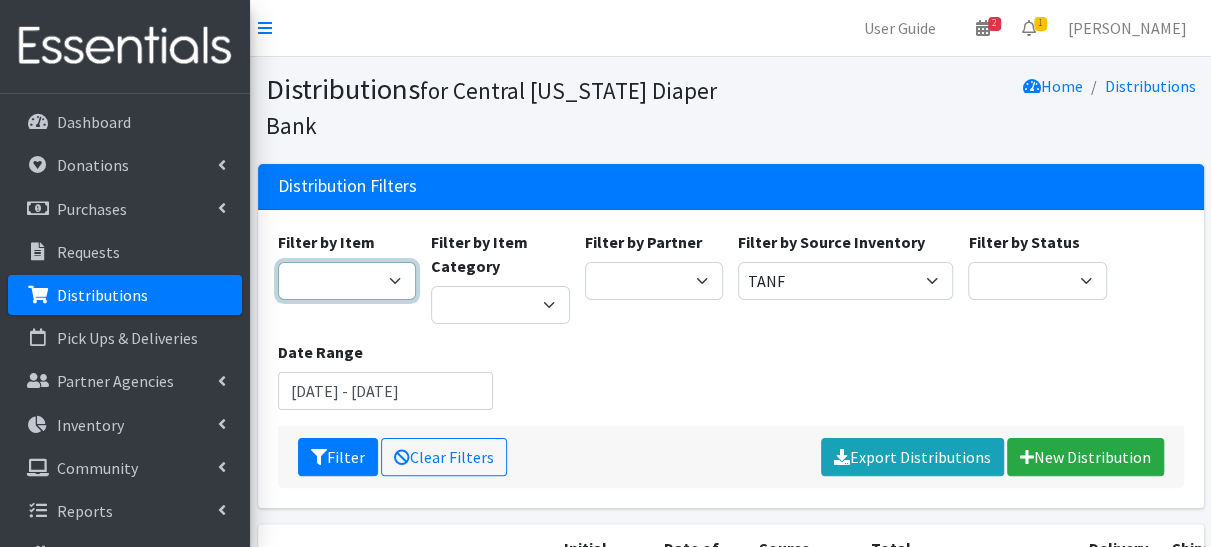 click on "2 Pack Crib Sheet for Girls
2T3T(30/child)
3T4T(30/child)
4T5T(30/child)
5T-6T (30/child)
Adult Booster Pads
Adult Diapers(L)
Adult Diapers(M)
Adult Diapers(S)
Adult Diapers(S) -Box of 80
Adult Diapers(S/M)
Adult Diapers(XL)
Adult Diapers(XXL)-Box of 48
Baby Bib
Baby Food
Baby Lotion/Shampoo/Body Wash
Baby Shampoo, 12 oz.
Baby Shampoo 32oz bottle
Baby Shark Electric Toothbrush, Battery Included, Ages 3+ (1 box of 6 toothbrushes)
Baby Wash/ Bubble Bath, 25oz.
Baby Wipes - 1 Pack of 80 wipes
Body Lotion 16oz., Paraben & Fragrance Free (1 case of 12)
CeraVe Baby Healing Ointment, 3oz.
Children's Books
Children's Coat 1 box of  (12 coats total: 4 - 2T, 4 - 3T, 3 - 4T)
Children's Coat 1 box of  (12 count: 2 of size 8, 4 of size 10/12, 4 of size 14, 2 of size 16)
Children's Coat 1 box of  (24 count: 8 of 2T, 8 of 3T, 8 of 4T)
Children's Coat 1 box of  (Includes 2 of 2T, 2 of 3T, 2 of 4T= 6 coats total per box)
Children's Coats - Girls Coats Size 4" at bounding box center (347, 281) 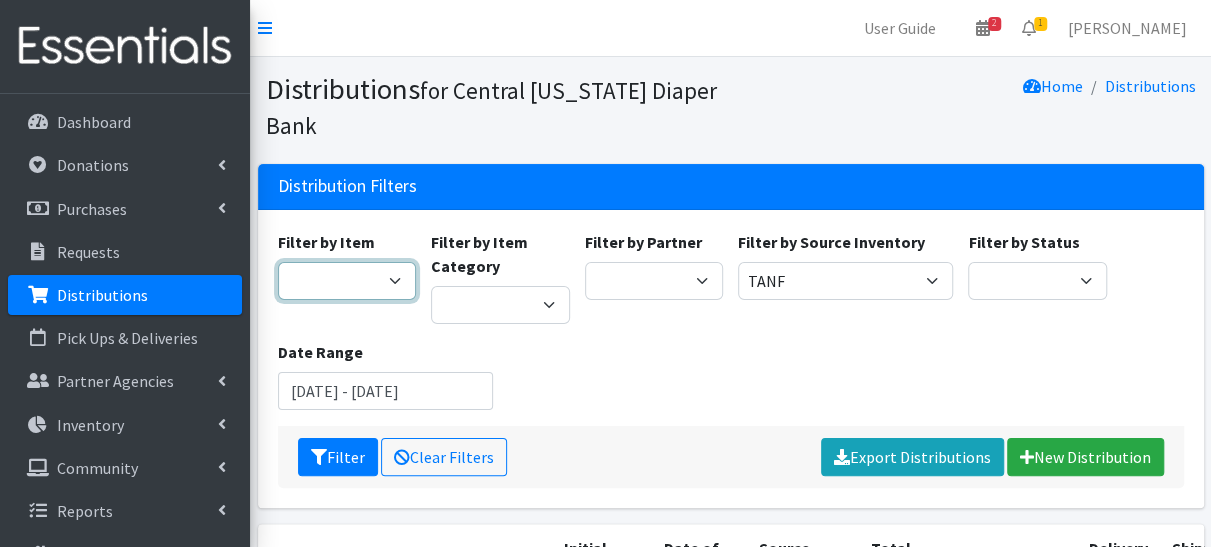 select on "953" 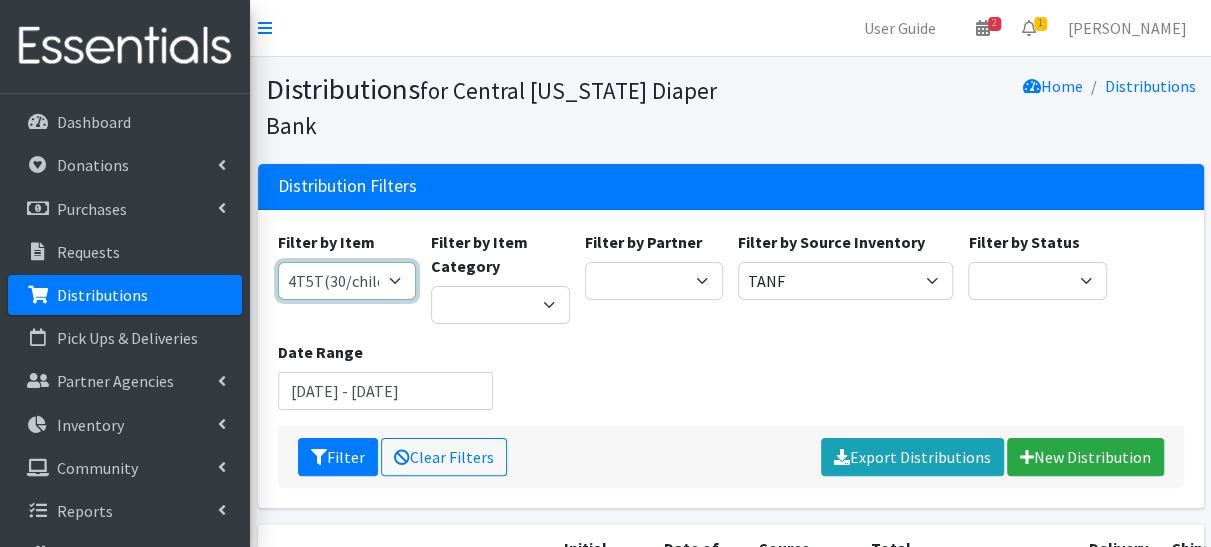 click on "2 Pack Crib Sheet for Girls
2T3T(30/child)
3T4T(30/child)
4T5T(30/child)
5T-6T (30/child)
Adult Booster Pads
Adult Diapers(L)
Adult Diapers(M)
Adult Diapers(S)
Adult Diapers(S) -Box of 80
Adult Diapers(S/M)
Adult Diapers(XL)
Adult Diapers(XXL)-Box of 48
Baby Bib
Baby Food
Baby Lotion/Shampoo/Body Wash
Baby Shampoo, 12 oz.
Baby Shampoo 32oz bottle
Baby Shark Electric Toothbrush, Battery Included, Ages 3+ (1 box of 6 toothbrushes)
Baby Wash/ Bubble Bath, 25oz.
Baby Wipes - 1 Pack of 80 wipes
Body Lotion 16oz., Paraben & Fragrance Free (1 case of 12)
CeraVe Baby Healing Ointment, 3oz.
Children's Books
Children's Coat 1 box of  (12 coats total: 4 - 2T, 4 - 3T, 3 - 4T)
Children's Coat 1 box of  (12 count: 2 of size 8, 4 of size 10/12, 4 of size 14, 2 of size 16)
Children's Coat 1 box of  (24 count: 8 of 2T, 8 of 3T, 8 of 4T)
Children's Coat 1 box of  (Includes 2 of 2T, 2 of 3T, 2 of 4T= 6 coats total per box)
Children's Coats - Girls Coats Size 4" at bounding box center (347, 281) 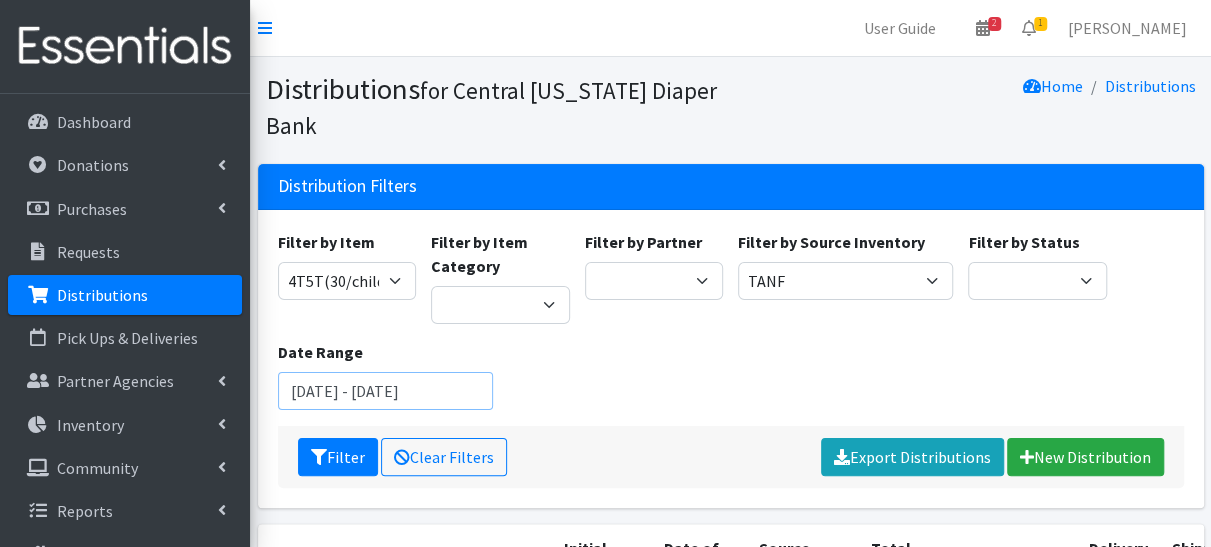 click on "May 18, 2025 - August 18, 2025" at bounding box center [385, 391] 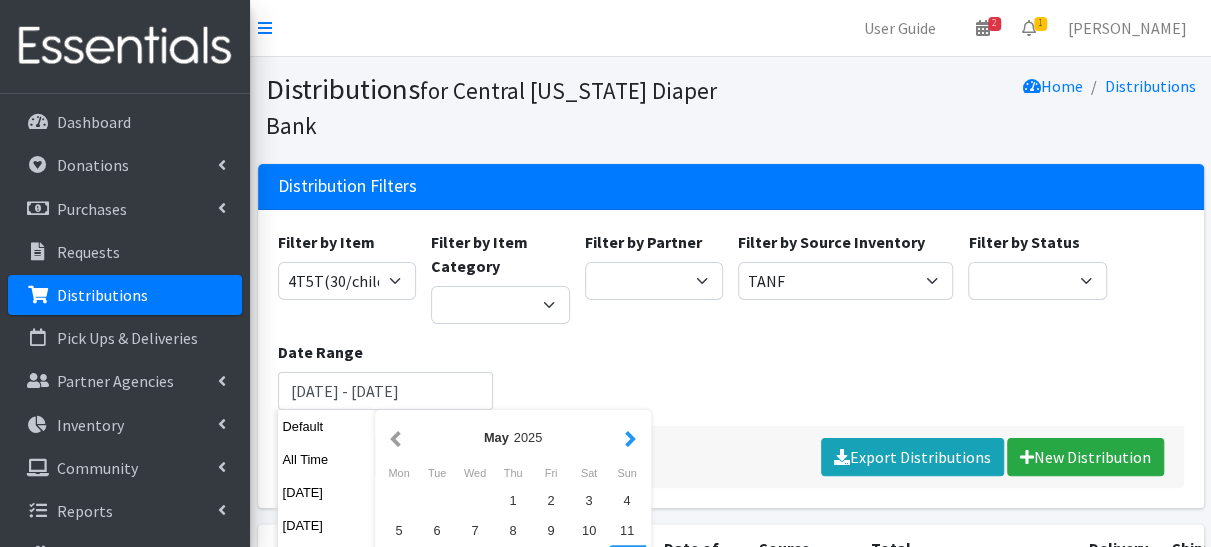 click at bounding box center [630, 437] 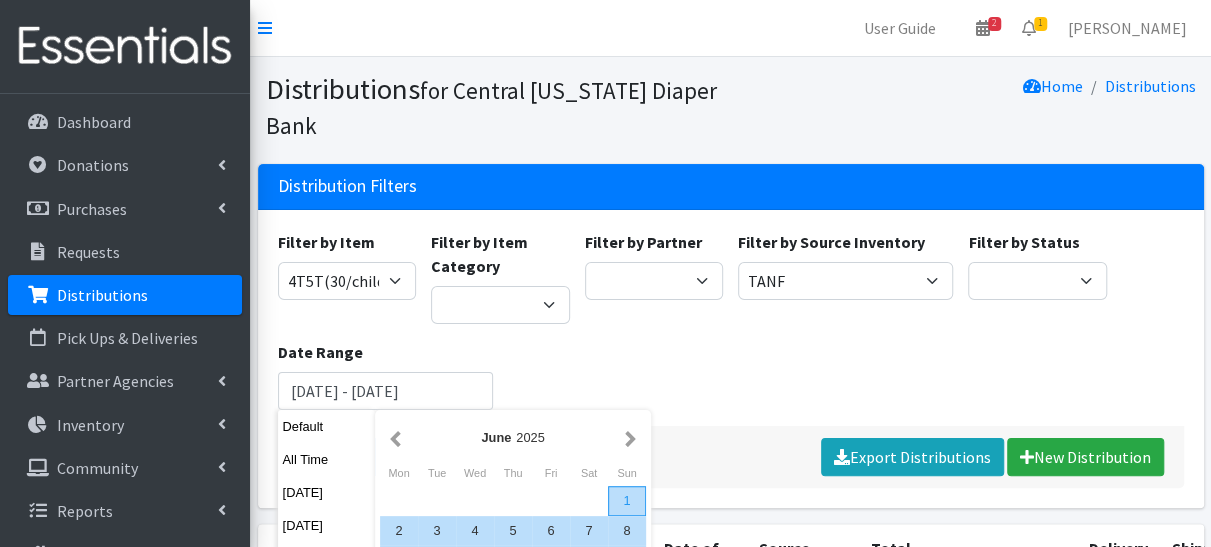 click on "1" at bounding box center [627, 500] 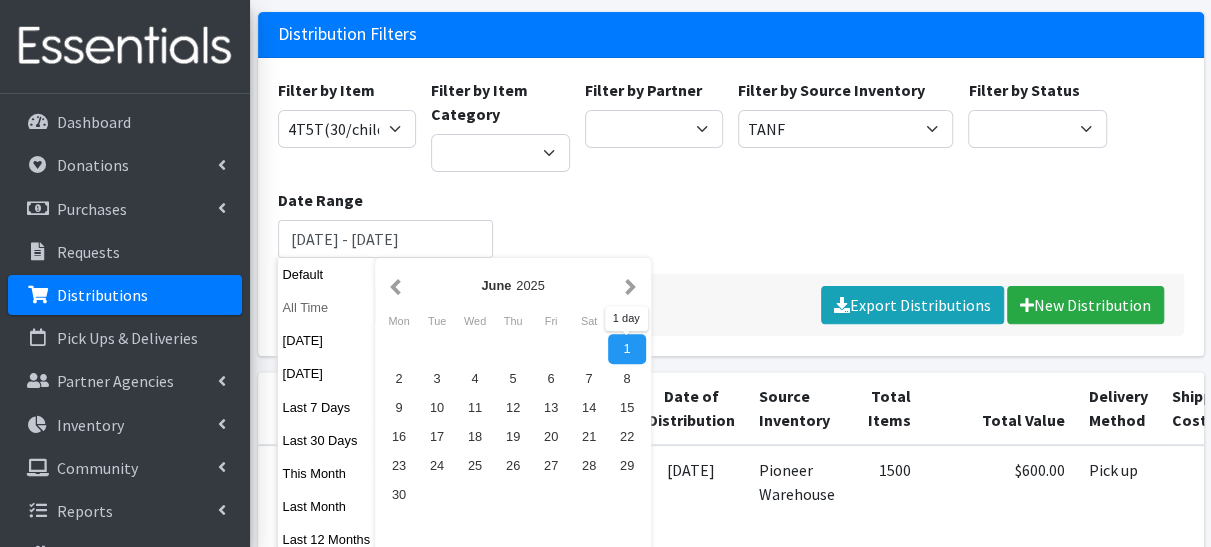 scroll, scrollTop: 160, scrollLeft: 0, axis: vertical 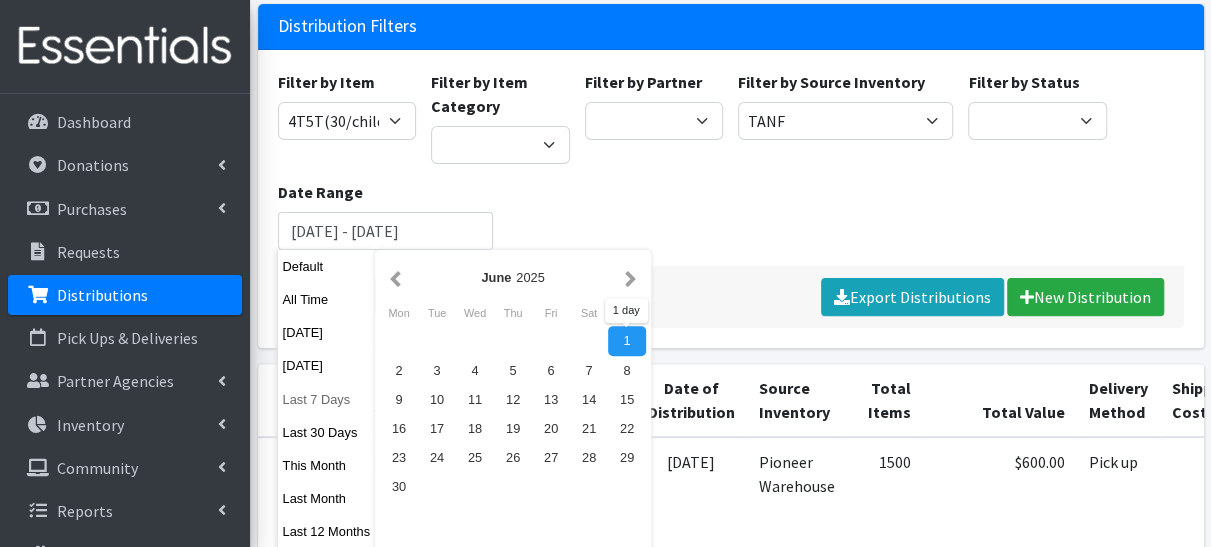 click on "Last 7 Days" at bounding box center (327, 399) 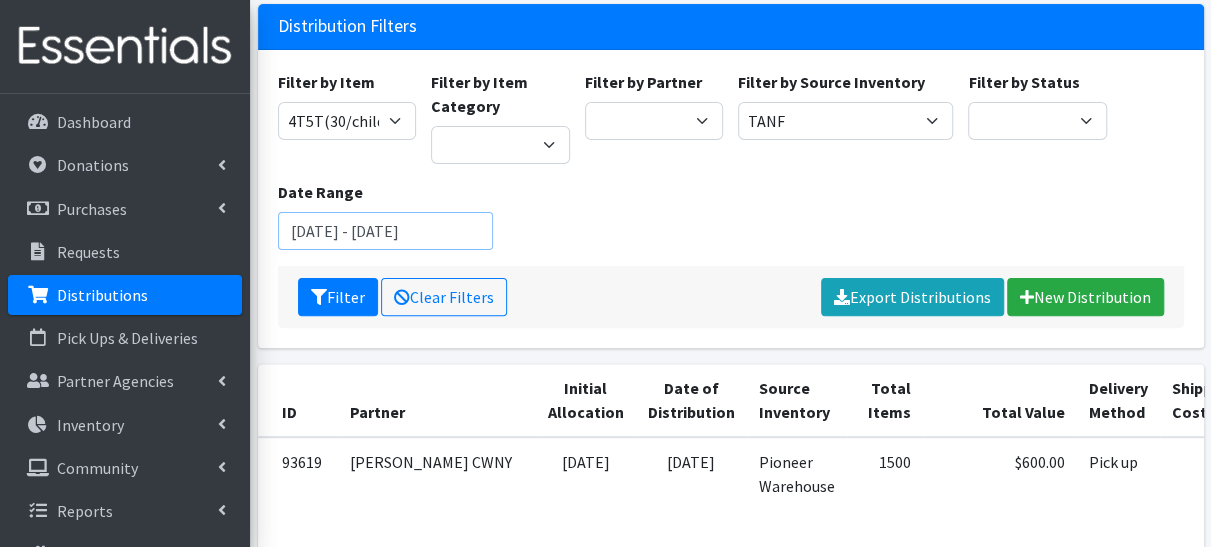 click on "July 12, 2025 - July 18, 2025" at bounding box center [385, 231] 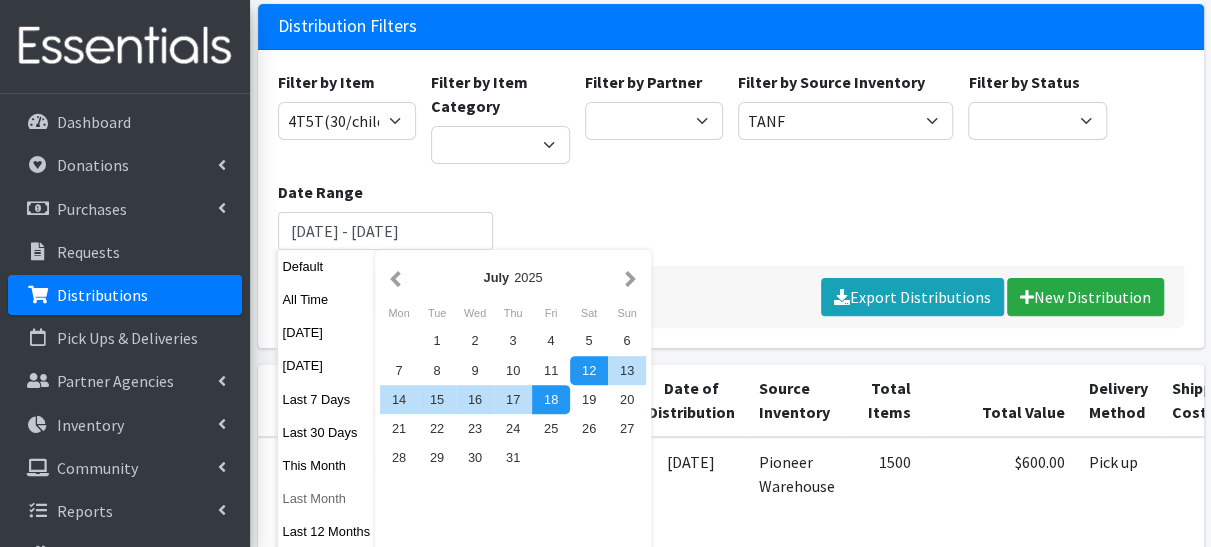 click on "Last Month" at bounding box center [327, 498] 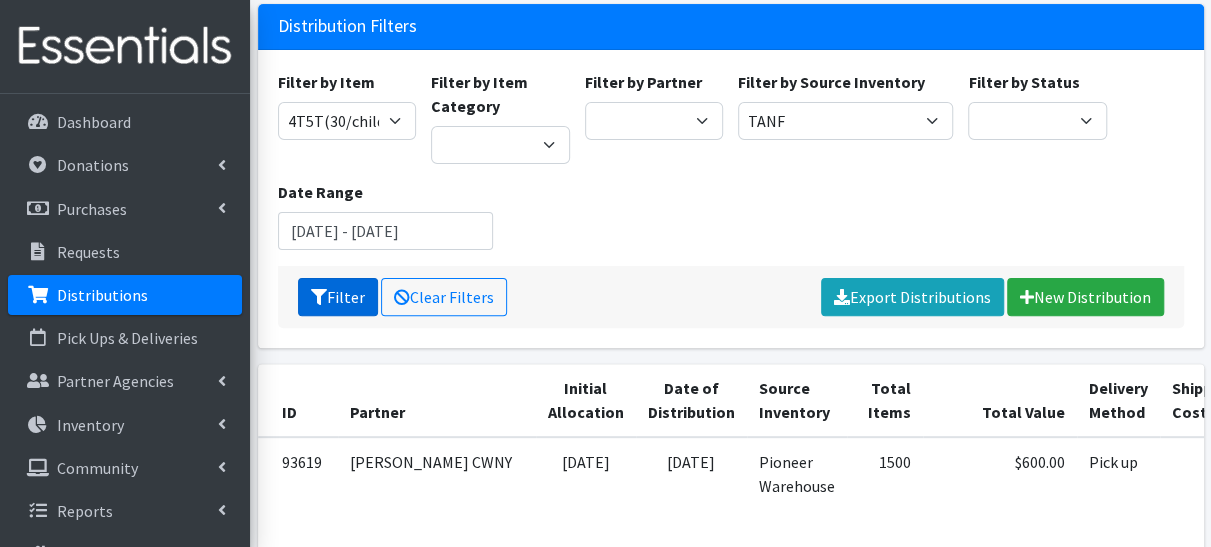 click on "Filter" at bounding box center [338, 297] 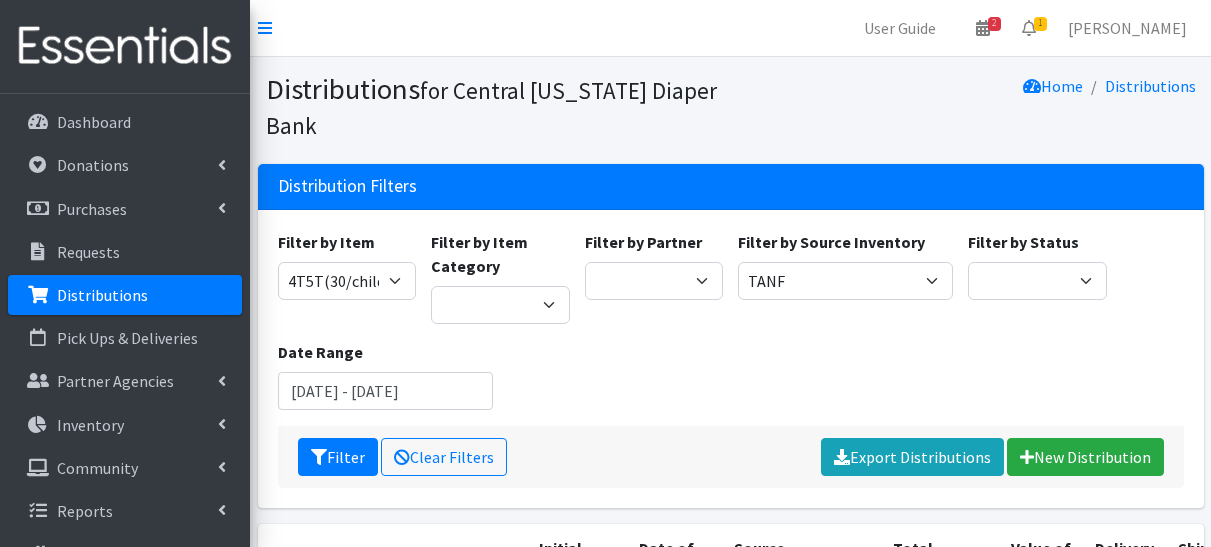 scroll, scrollTop: 0, scrollLeft: 0, axis: both 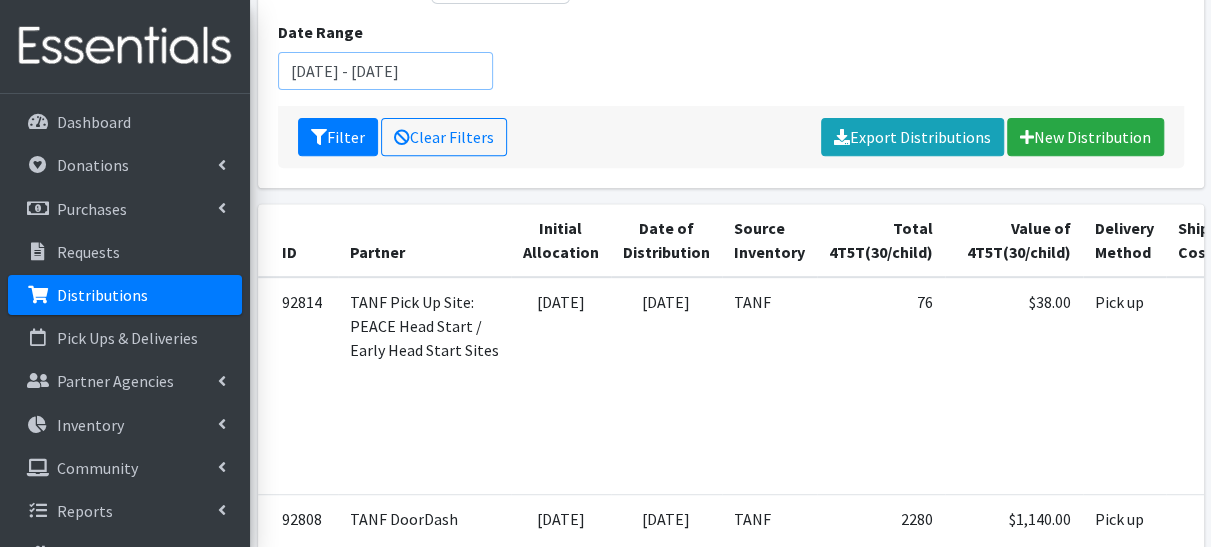 click on "June 1, 2025 - June 30, 2025" at bounding box center (385, 71) 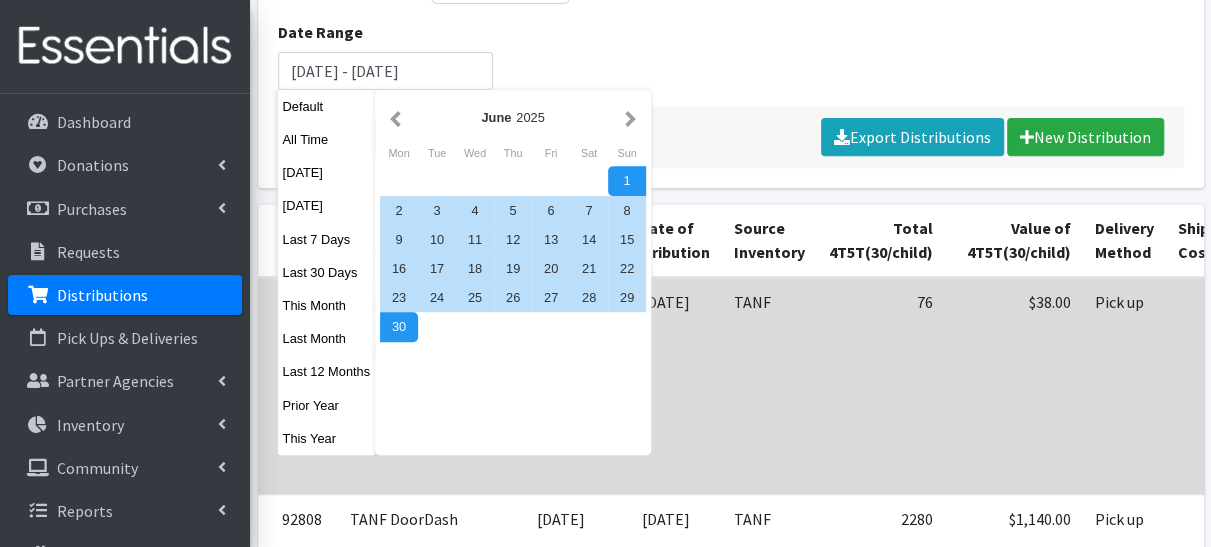 click on "This Year" at bounding box center [327, 438] 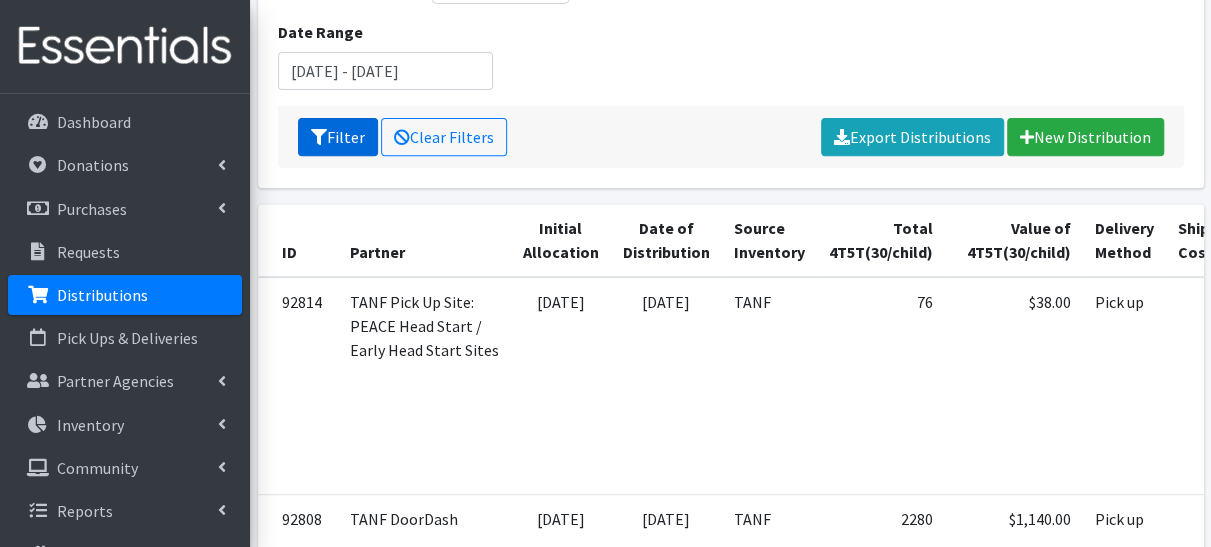 click on "Filter" at bounding box center [338, 137] 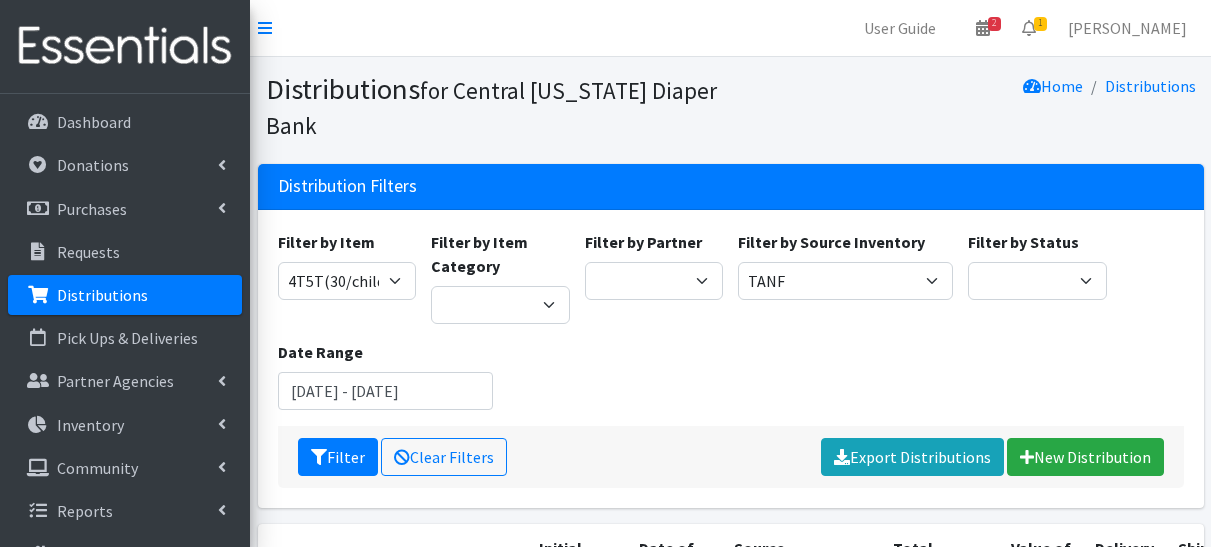 scroll, scrollTop: 0, scrollLeft: 0, axis: both 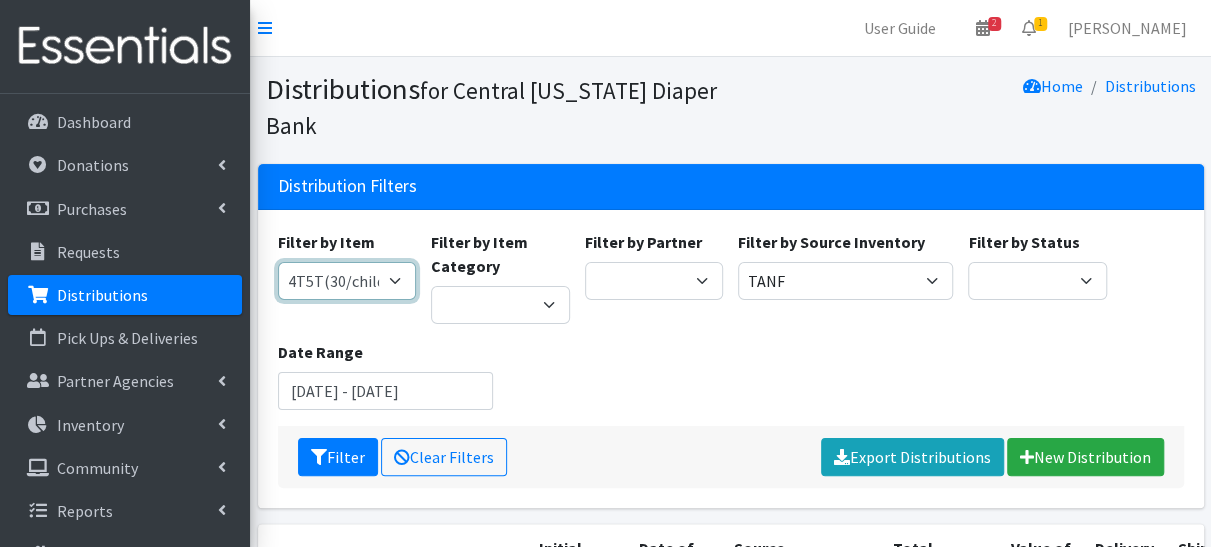 click on "2 Pack Crib Sheet for Girls
2T3T(30/child)
3T4T(30/child)
4T5T(30/child)
5T-6T (30/child)
Adult Booster Pads
Adult Diapers(L)
Adult Diapers(M)
Adult Diapers(S)
Adult Diapers(S) -Box of 80
Adult Diapers(S/M)
Adult Diapers(XL)
Adult Diapers(XXL)-Box of 48
Baby Bib
Baby Food
Baby Lotion/Shampoo/Body Wash
[MEDICAL_DATA], 12 oz.
[MEDICAL_DATA] 32oz bottle
Baby Shark Electric Toothbrush, Battery Included, Ages [DEMOGRAPHIC_DATA]+ (1 box of 6 toothbrushes)
Baby Wash/ Bubble Bath, 25oz.
Baby Wipes - 1 Pack of 80 wipes
Body Lotion 16oz., Paraben & Fragrance Free (1 case of 12)
CeraVe Baby Healing Ointment, 3oz.
Children's Books
Children's Coat 1 box of  (12 coats total: 4 - 2T, 4 - 3T, 3 - 4T)
Children's Coat 1 box of  (12 count: 2 of size 8, 4 of size 10/12, 4 of size 14, 2 of size 16)
Children's Coat 1 box of  (24 count: 8 of 2T, 8 of 3T, 8 of 4T)
Children's Coat 1 box of  (Includes 2 of 2T, 2 of 3T, 2 of 4T= 6 coats total per box)
Children's Coats - Girls Coats Size 4" at bounding box center (347, 281) 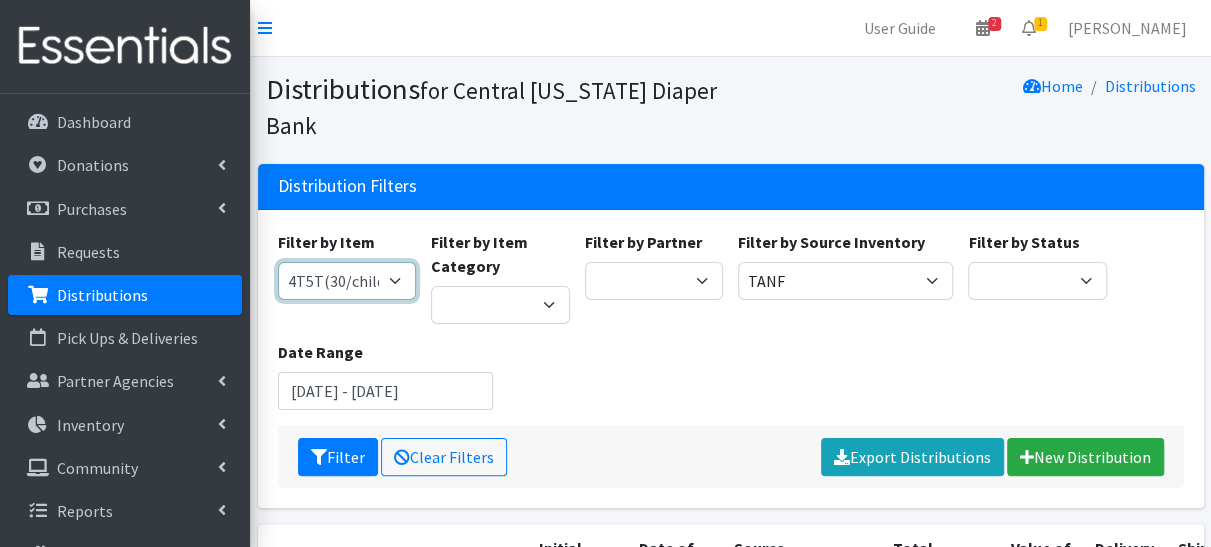 select on "941" 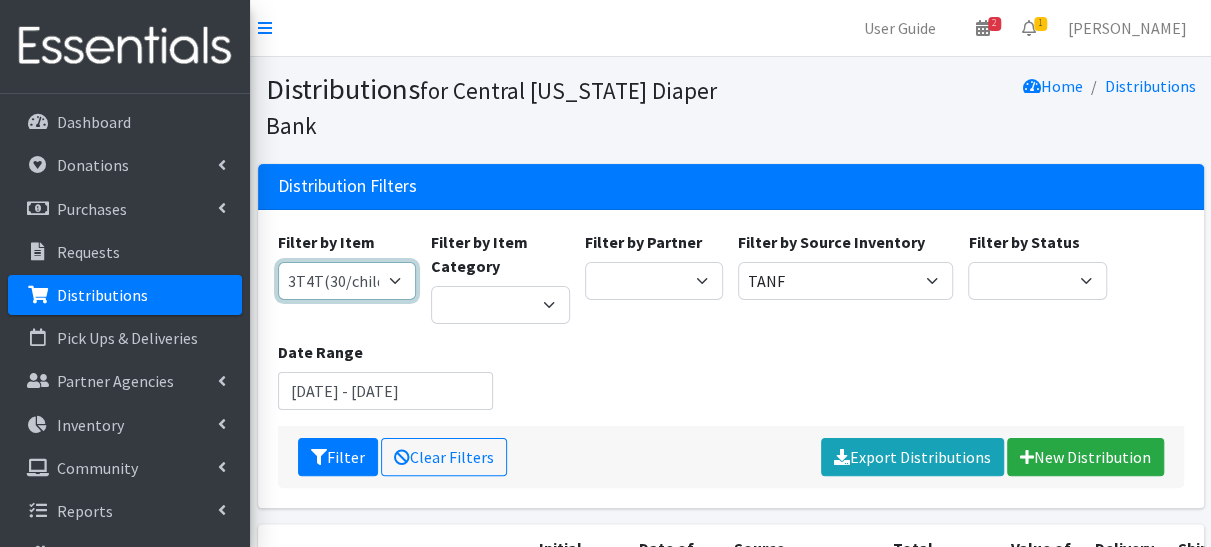 click on "2 Pack Crib Sheet for Girls
2T3T(30/child)
3T4T(30/child)
4T5T(30/child)
5T-6T (30/child)
Adult Booster Pads
Adult Diapers(L)
Adult Diapers(M)
Adult Diapers(S)
Adult Diapers(S) -Box of 80
Adult Diapers(S/M)
Adult Diapers(XL)
Adult Diapers(XXL)-Box of 48
Baby Bib
Baby Food
Baby Lotion/Shampoo/Body Wash
Baby Shampoo, 12 oz.
Baby Shampoo 32oz bottle
Baby Shark Electric Toothbrush, Battery Included, Ages 3+ (1 box of 6 toothbrushes)
Baby Wash/ Bubble Bath, 25oz.
Baby Wipes - 1 Pack of 80 wipes
Body Lotion 16oz., Paraben & Fragrance Free (1 case of 12)
CeraVe Baby Healing Ointment, 3oz.
Children's Books
Children's Coat 1 box of  (12 coats total: 4 - 2T, 4 - 3T, 3 - 4T)
Children's Coat 1 box of  (12 count: 2 of size 8, 4 of size 10/12, 4 of size 14, 2 of size 16)
Children's Coat 1 box of  (24 count: 8 of 2T, 8 of 3T, 8 of 4T)
Children's Coat 1 box of  (Includes 2 of 2T, 2 of 3T, 2 of 4T= 6 coats total per box)
Children's Coats - Girls Coats Size 4" at bounding box center (347, 281) 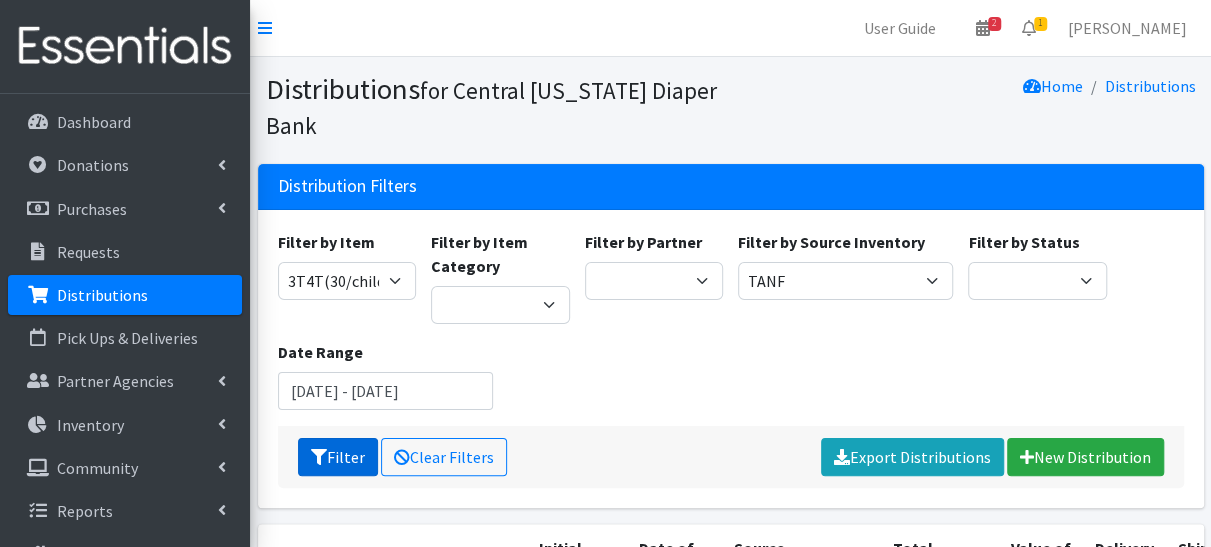 click on "Filter" at bounding box center [338, 457] 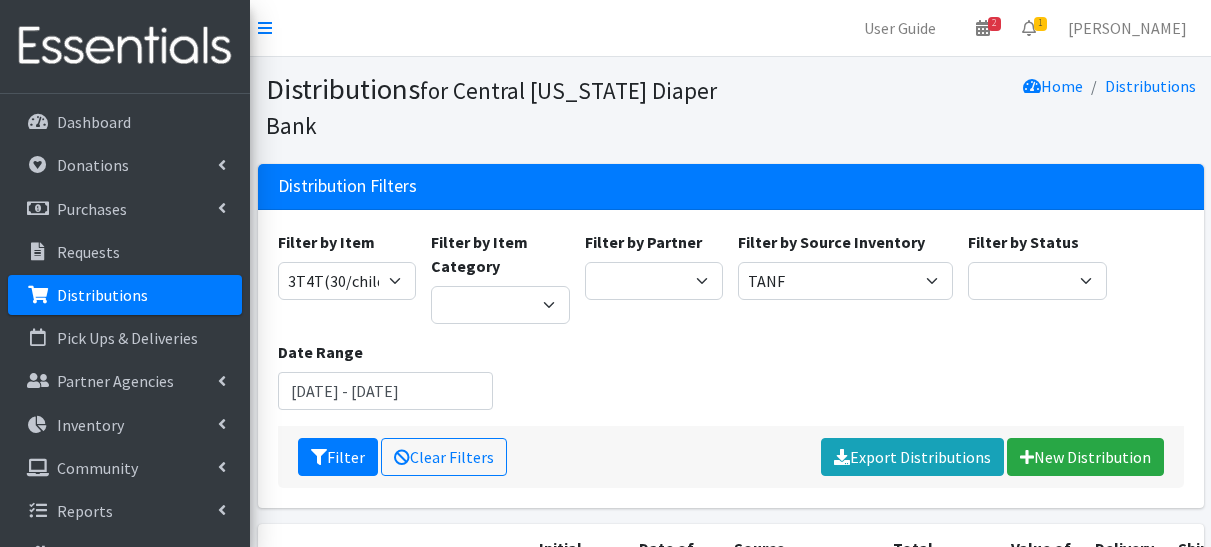 scroll, scrollTop: 0, scrollLeft: 0, axis: both 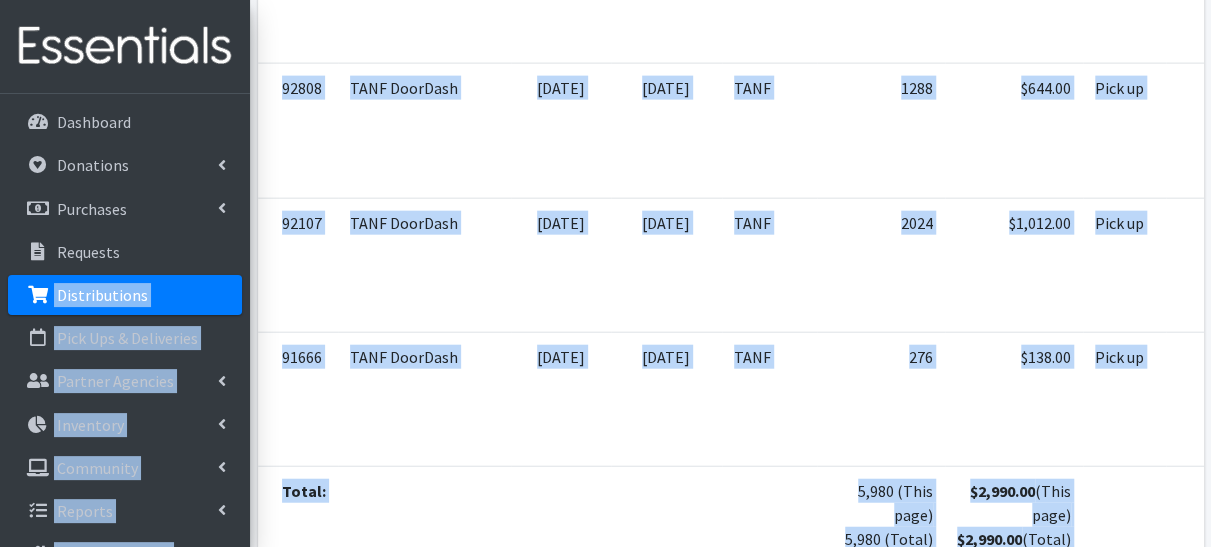 drag, startPoint x: 246, startPoint y: 251, endPoint x: 253, endPoint y: 486, distance: 235.10423 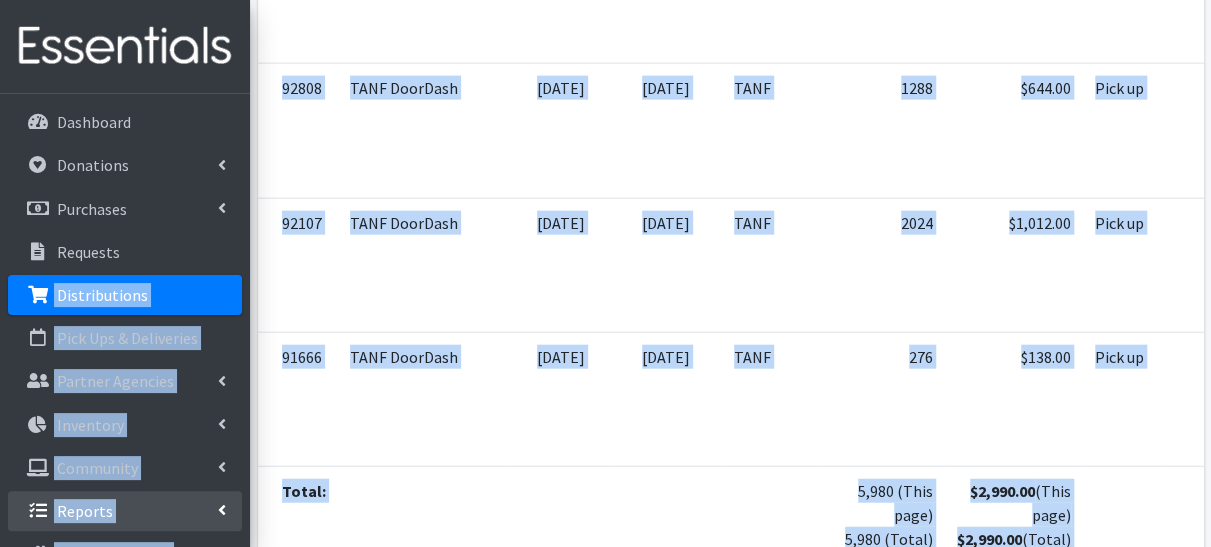 click on "Reports" at bounding box center (125, 511) 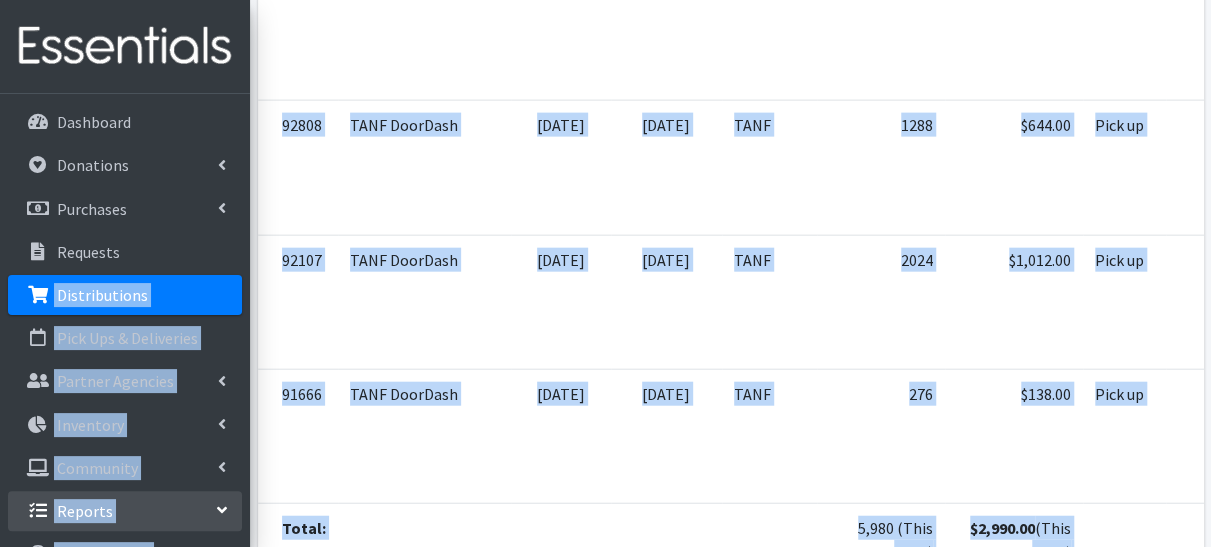scroll, scrollTop: 2125, scrollLeft: 0, axis: vertical 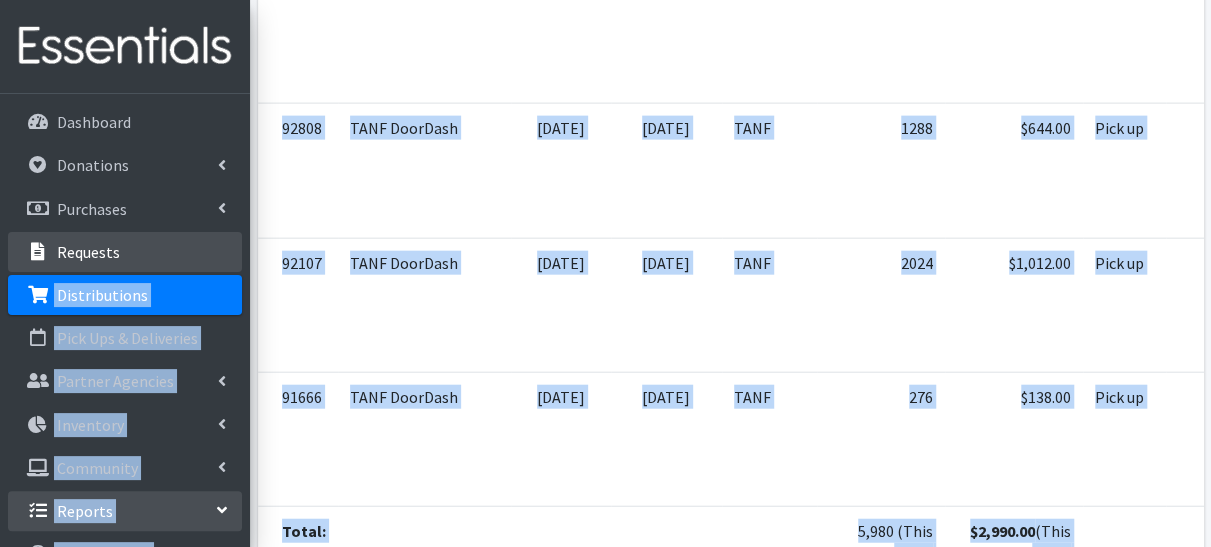 click on "Requests" at bounding box center [125, 252] 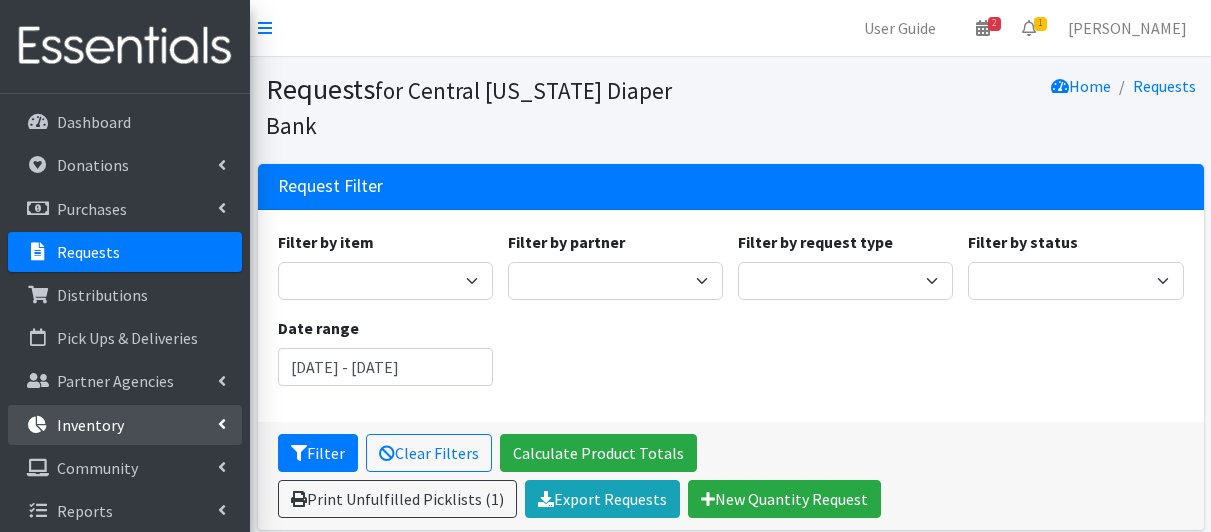 scroll, scrollTop: 0, scrollLeft: 0, axis: both 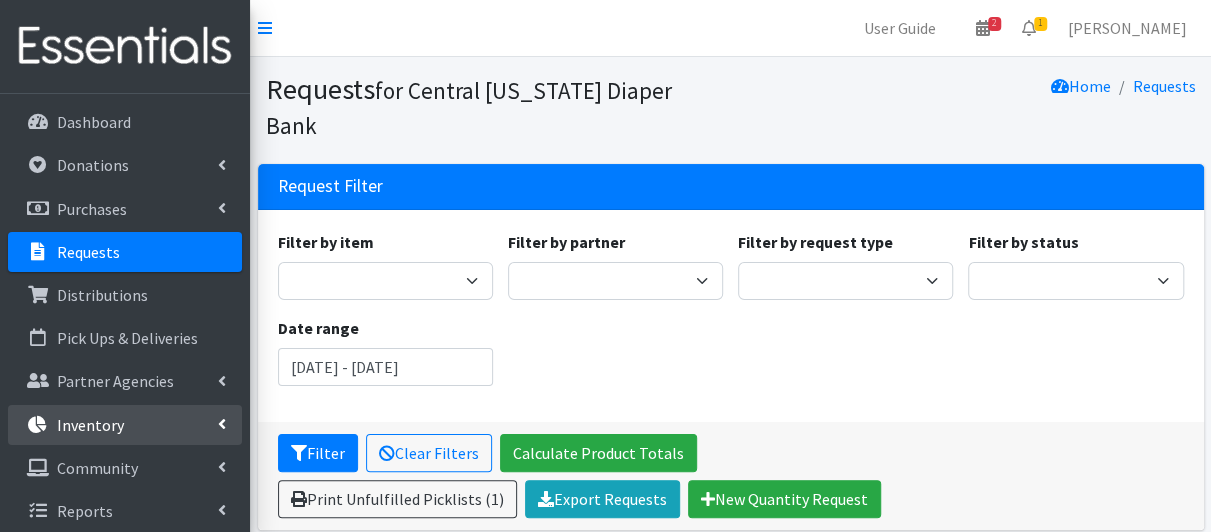 click on "Inventory" at bounding box center (125, 425) 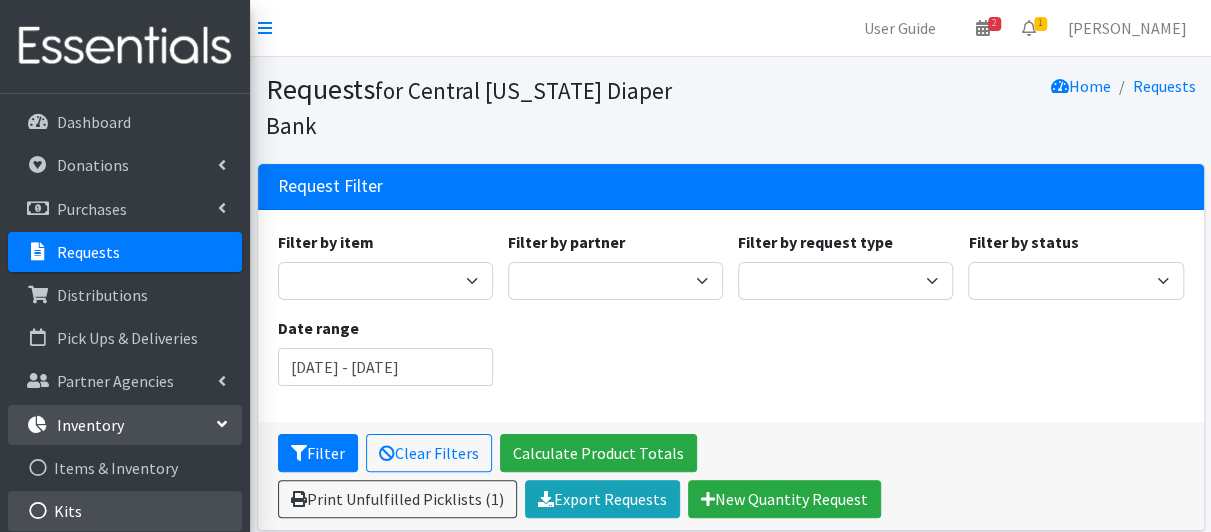 click on "Kits" at bounding box center (125, 511) 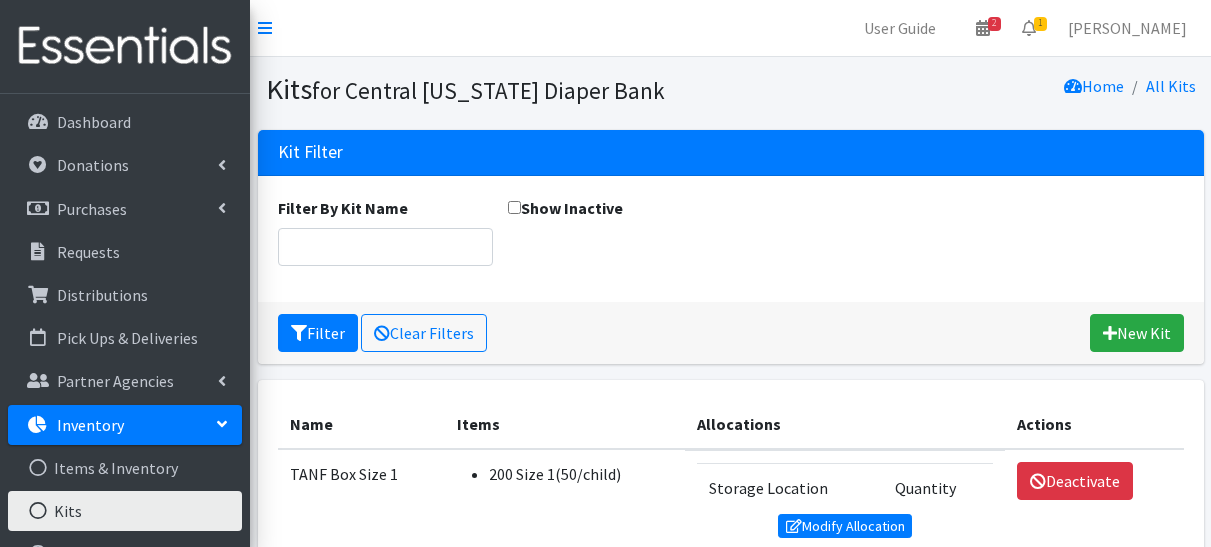 scroll, scrollTop: 0, scrollLeft: 0, axis: both 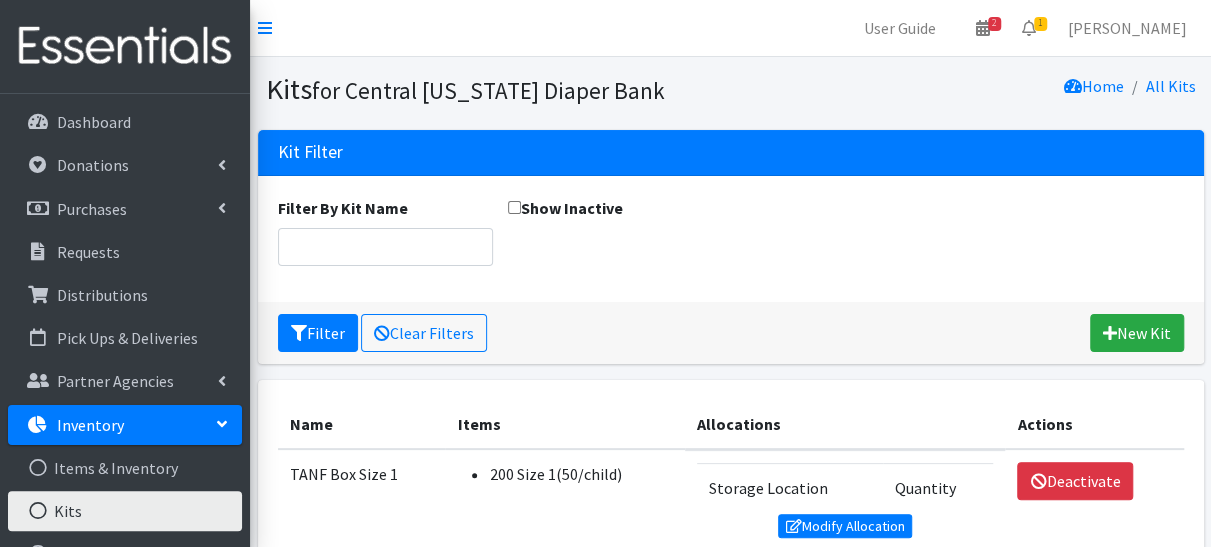 click on "Actions" at bounding box center (1094, 424) 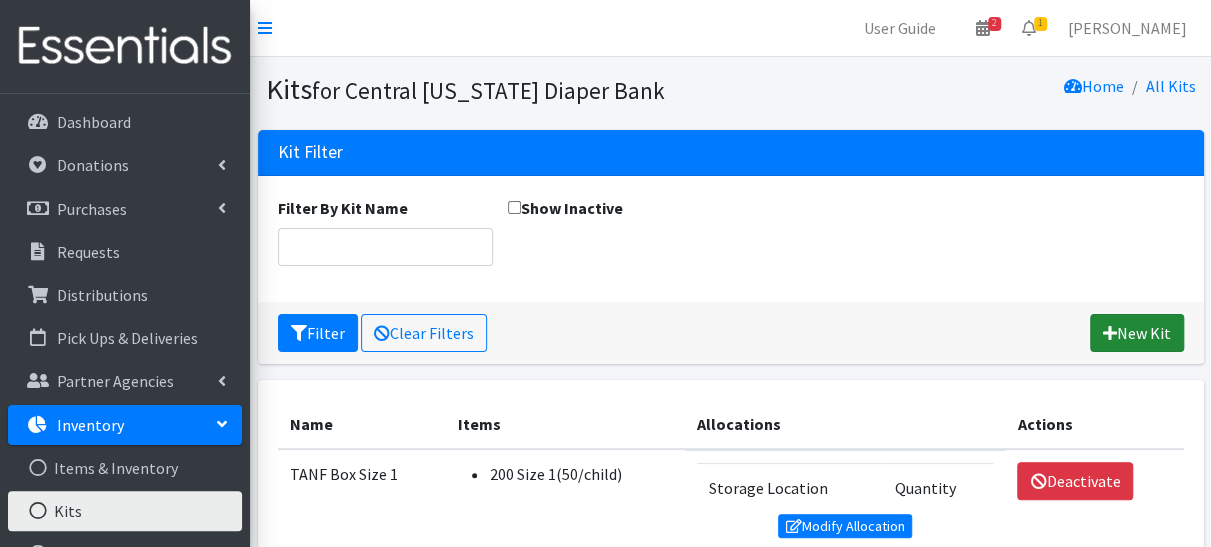click on "New Kit" at bounding box center (1137, 333) 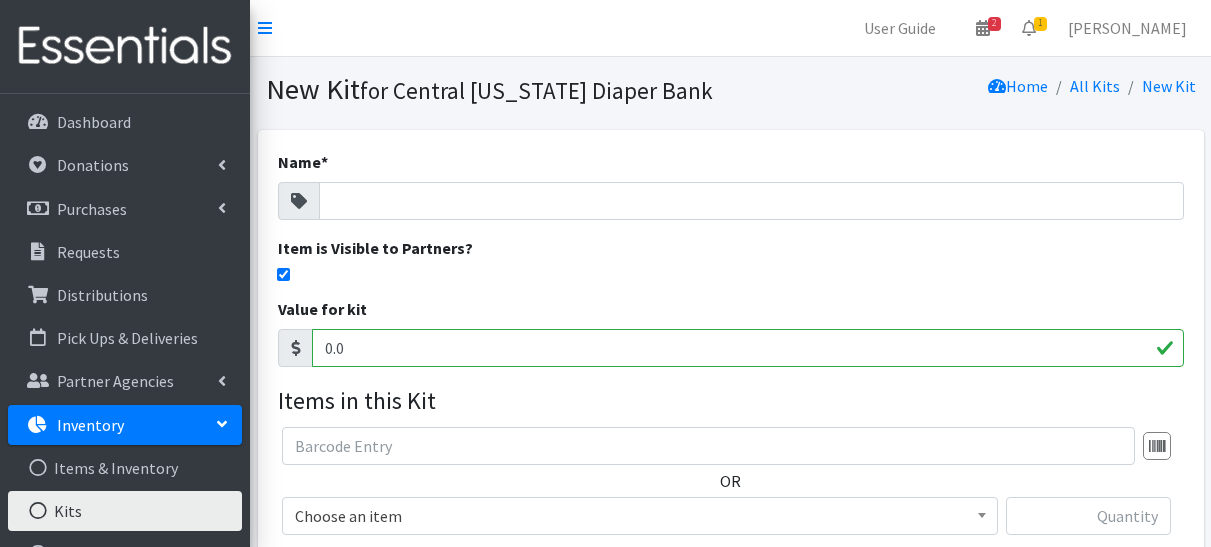 scroll, scrollTop: 0, scrollLeft: 0, axis: both 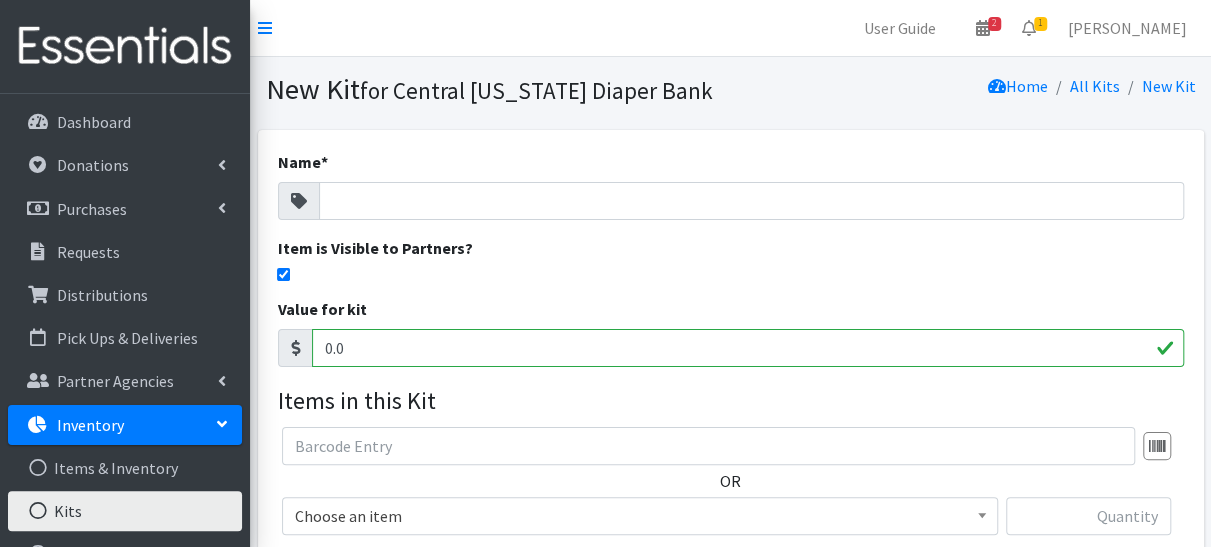 click on "Value for kit
0.0" at bounding box center [731, 332] 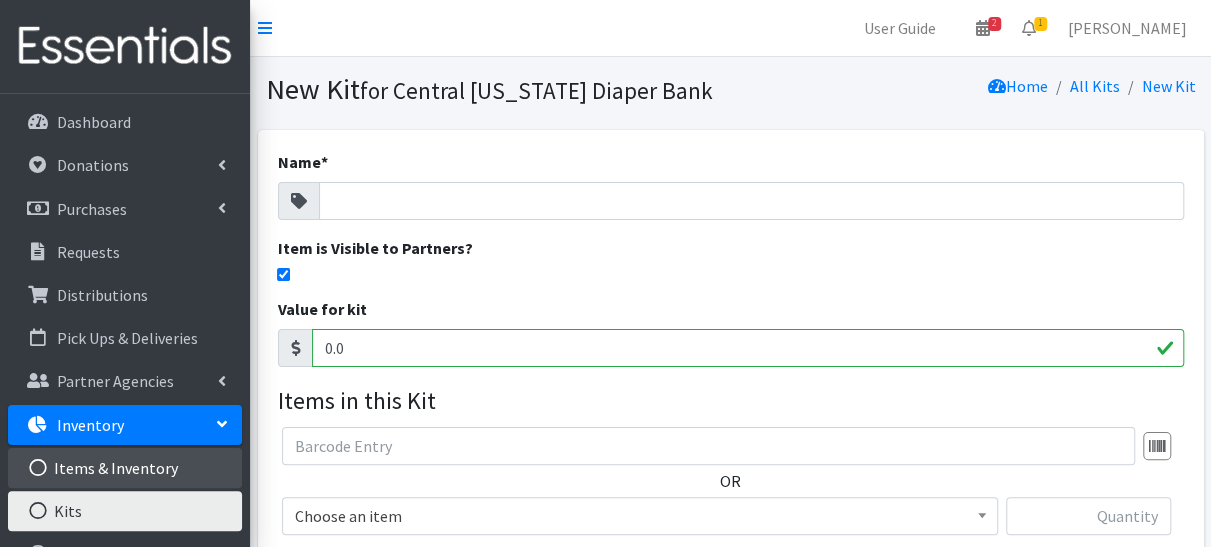 click on "Items & Inventory" at bounding box center (125, 468) 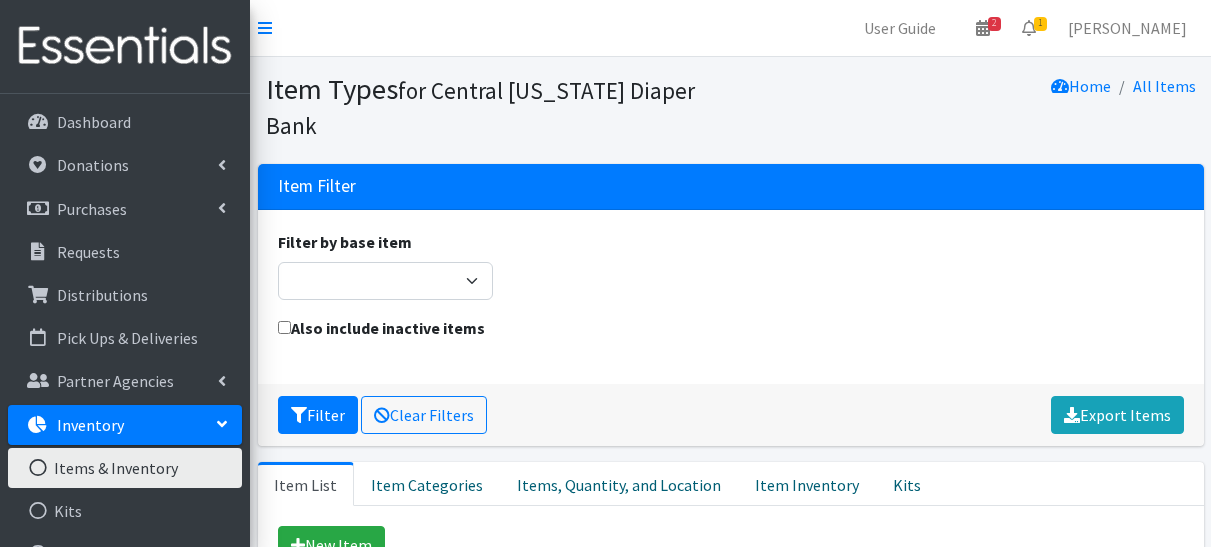 scroll, scrollTop: 0, scrollLeft: 0, axis: both 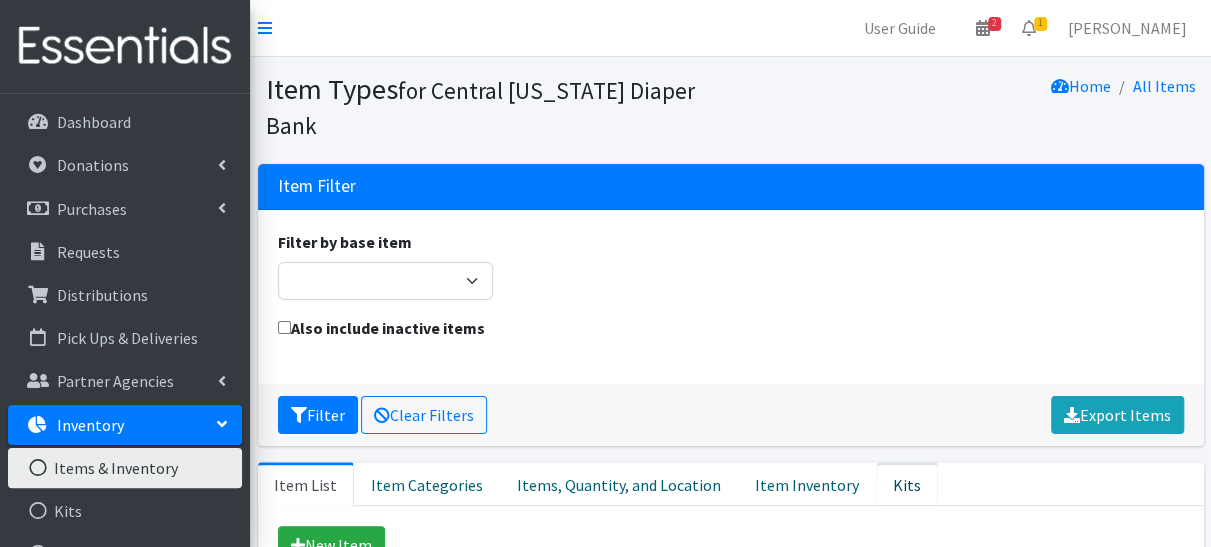 click on "Kits" at bounding box center [907, 484] 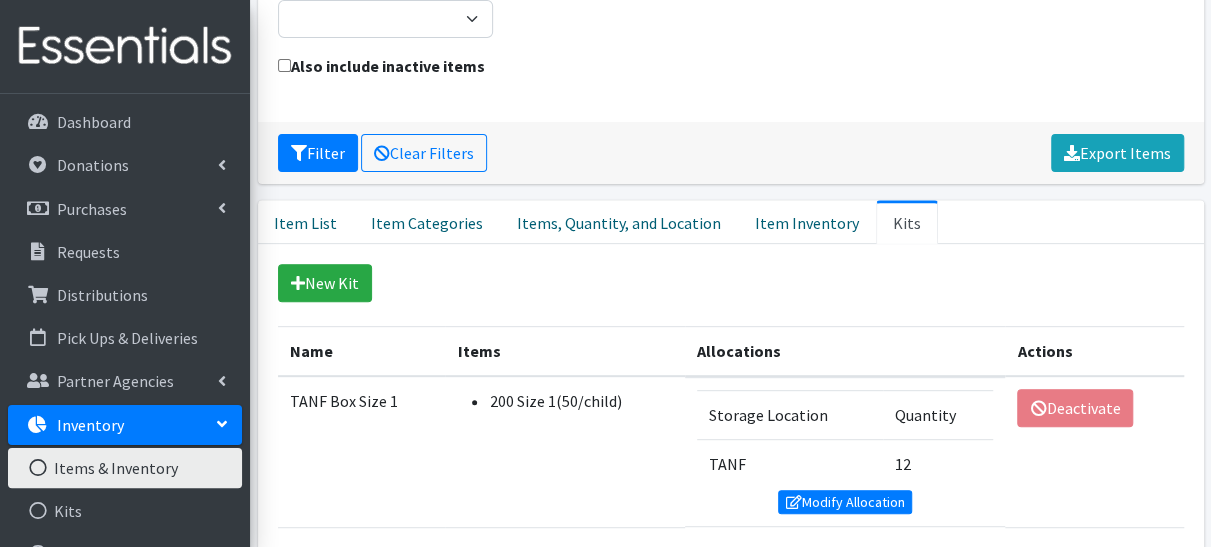 scroll, scrollTop: 293, scrollLeft: 0, axis: vertical 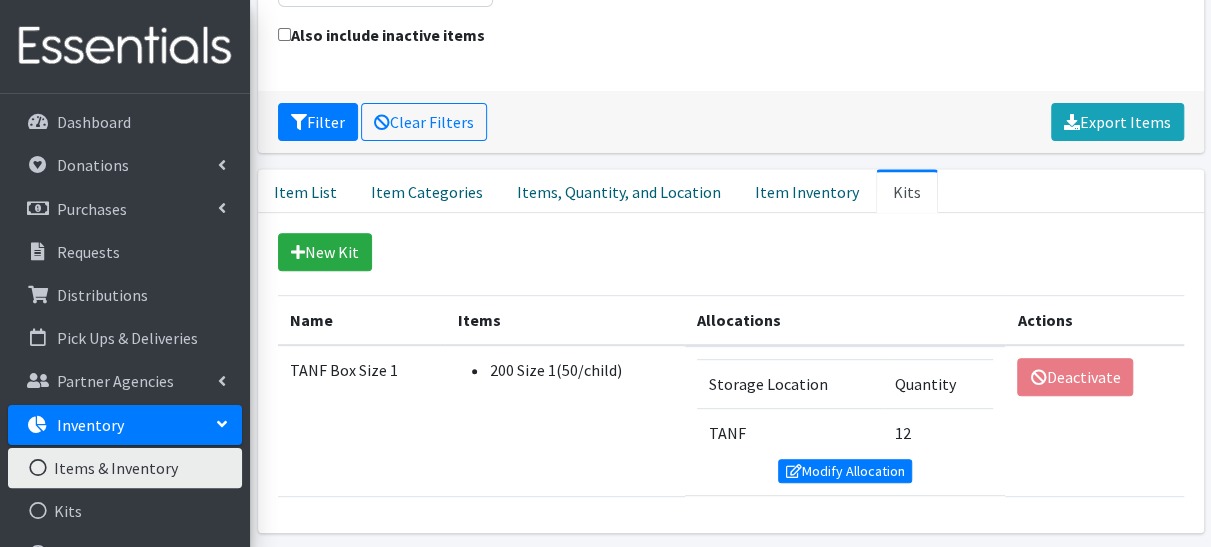 click on "New Item
Category
Name
Add. Info
Quantity Per Individual
Fair Market Value (per item)
Actions
Pull-ups
2T3T(30/child)
30
$0.50
View
Edit
Deactivate
Pull-ups
3T4T(30/child)
30
$0.50
View
Edit
Deactivate
Pull-ups
4T5T(30/child)
30
$0.50
View
Edit
Deactivate
Pull-ups
5T-6T (30/child)
30
$0.50
View
Edit
Deactivate
Adult Diapers/Products
Adult Diapers(L)
50
View
Edit
Deactivate
Adult Diapers/Products
Adult Diapers(M)
50
View
Edit
Deactivate
Adult Diapers/Products
Adult Diapers(S)
50" at bounding box center [731, 373] 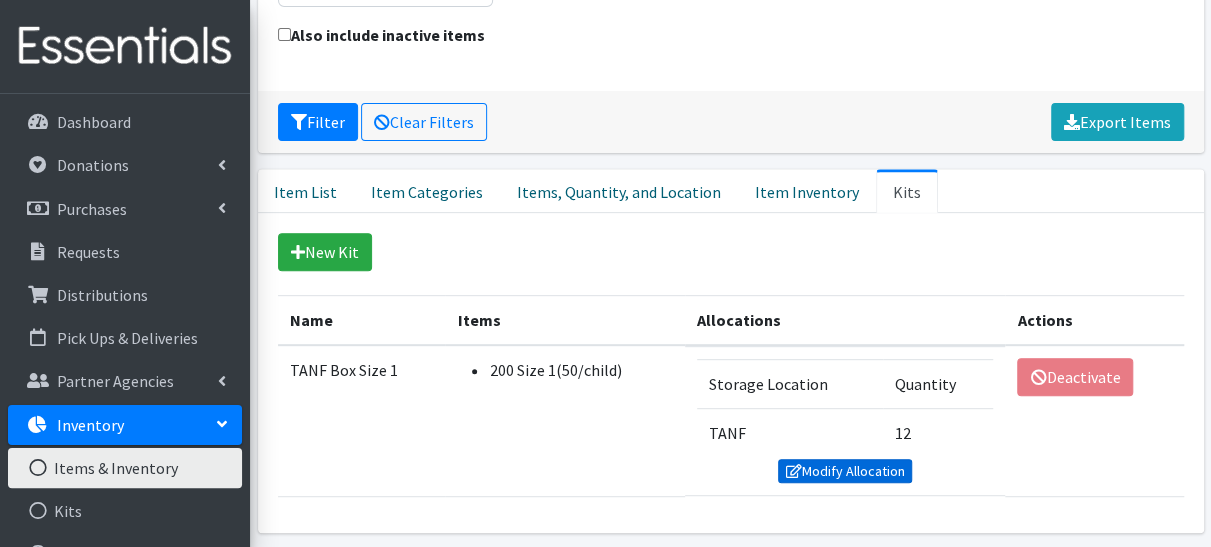click on "Modify Allocation" at bounding box center (845, 471) 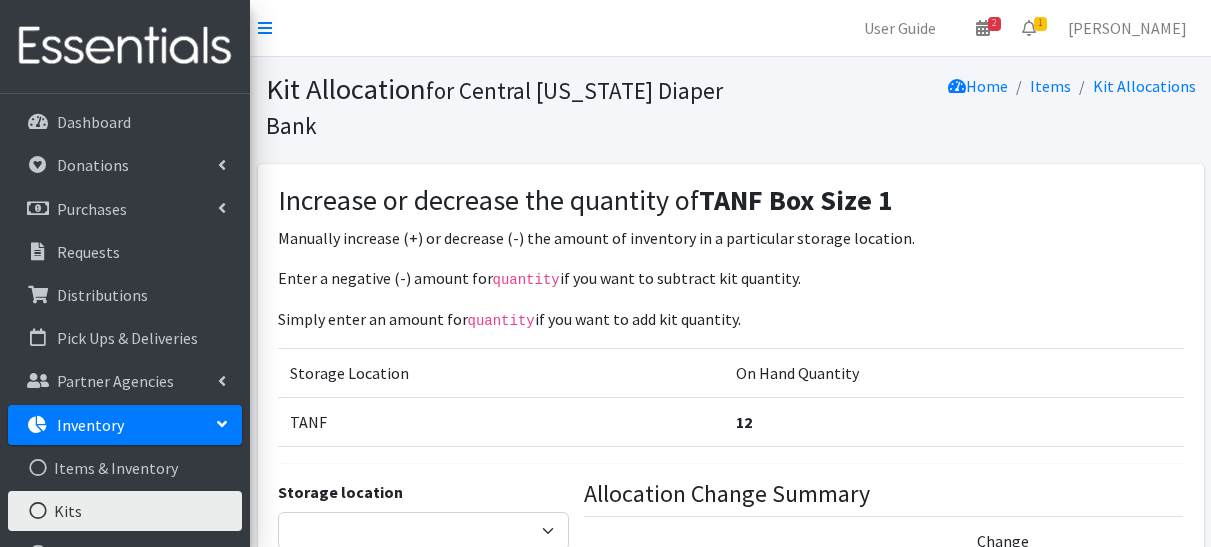 scroll, scrollTop: 0, scrollLeft: 0, axis: both 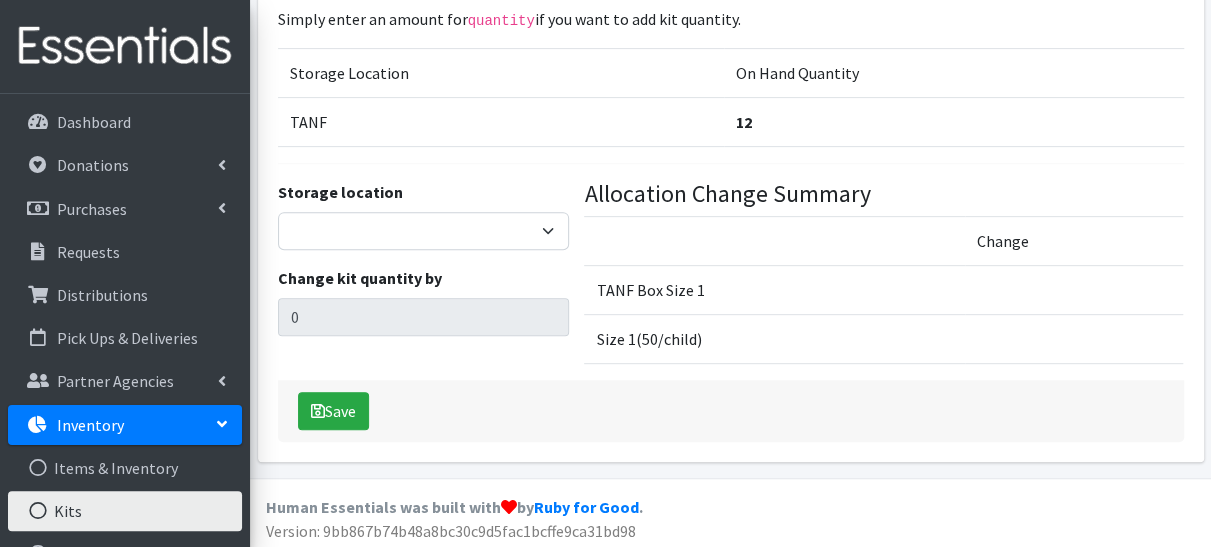 click on "Kits" at bounding box center [125, 511] 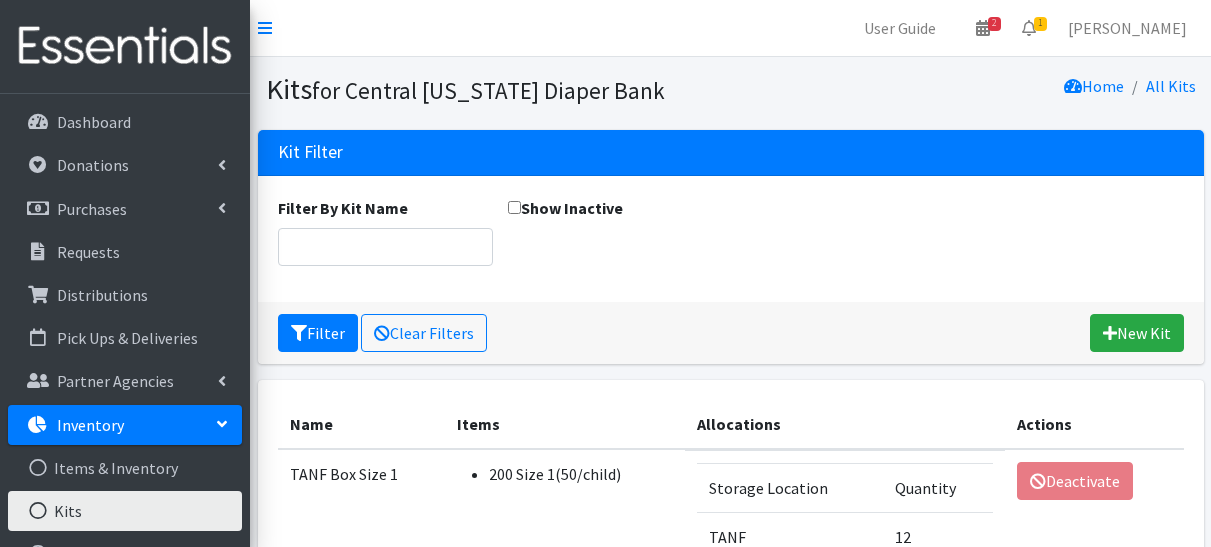 scroll, scrollTop: 0, scrollLeft: 0, axis: both 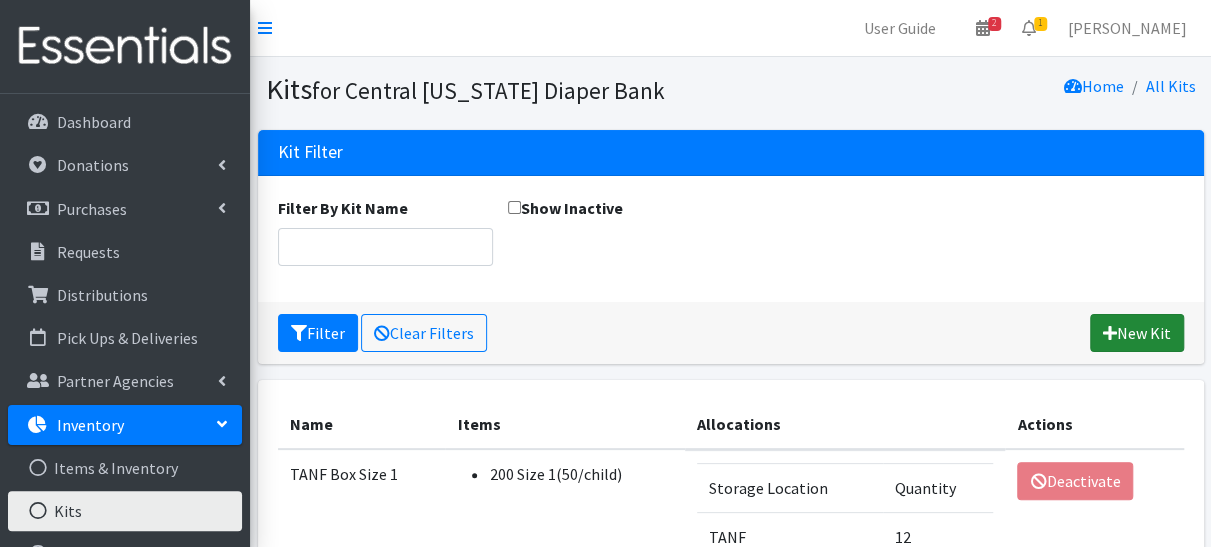 click on "New Kit" at bounding box center (1137, 333) 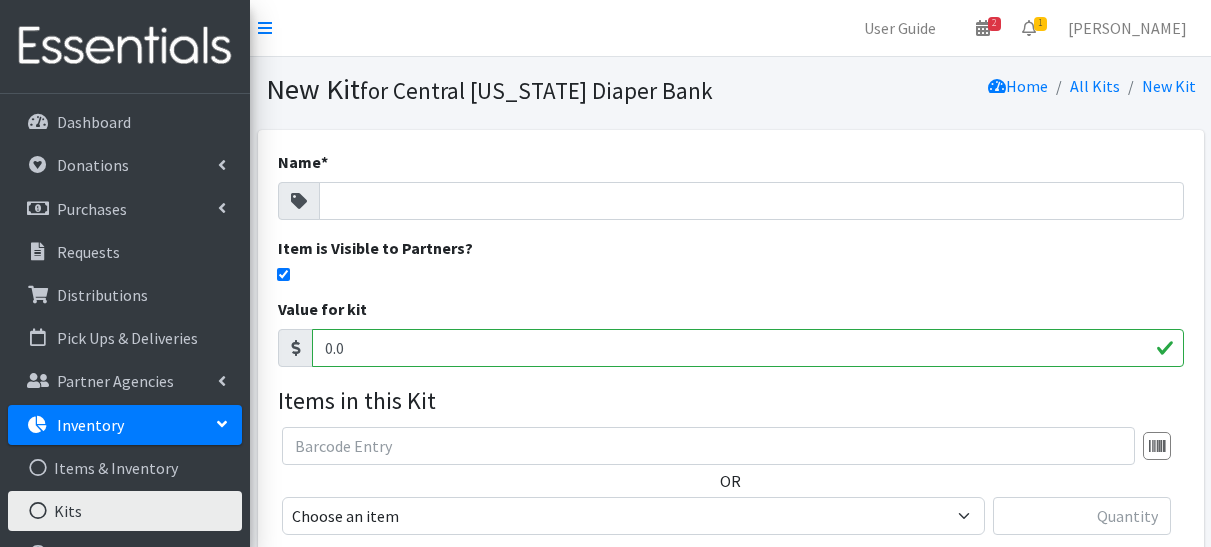 scroll, scrollTop: 0, scrollLeft: 0, axis: both 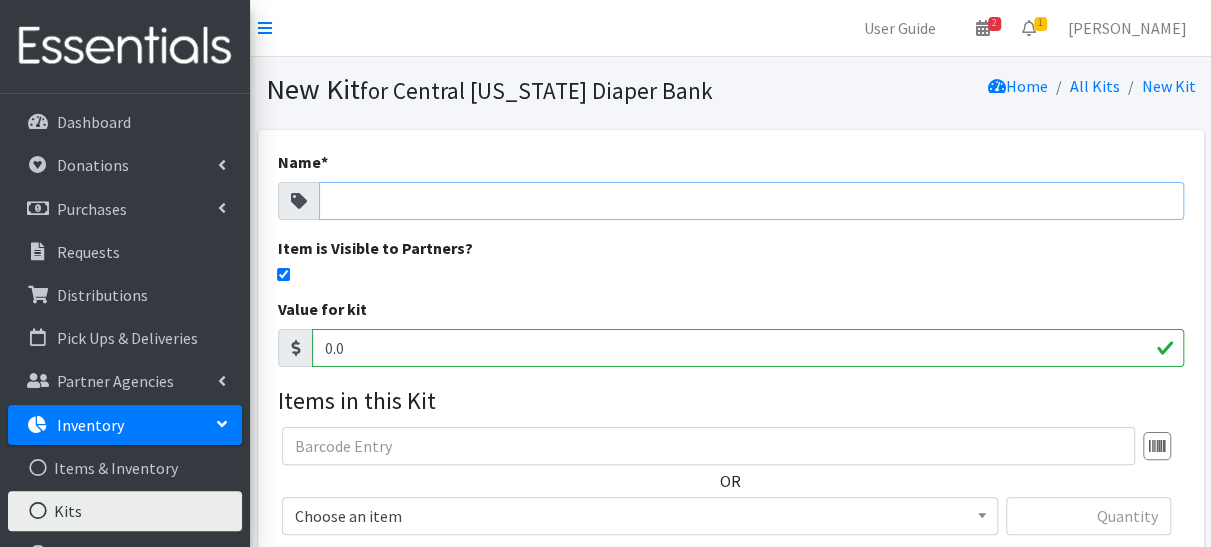 click on "Name  *" at bounding box center [751, 201] 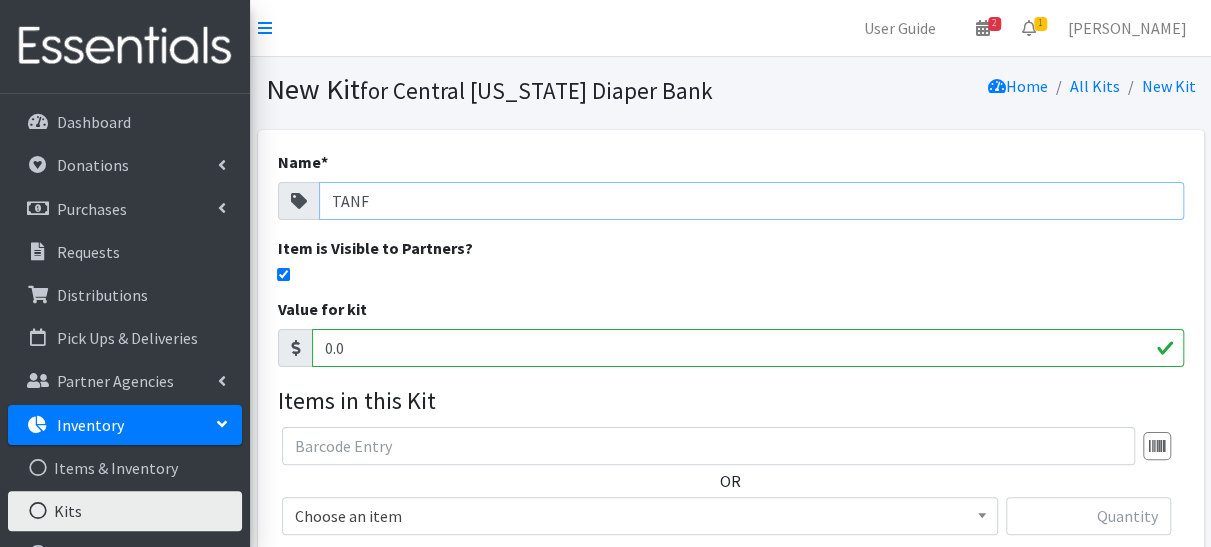 type on "TANF" 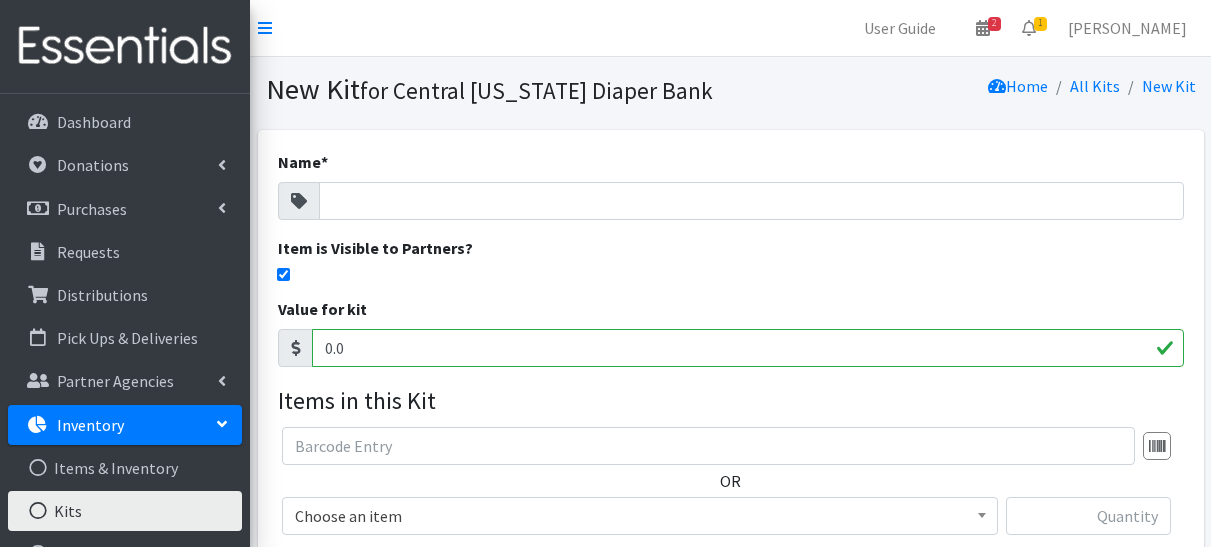 scroll, scrollTop: 0, scrollLeft: 0, axis: both 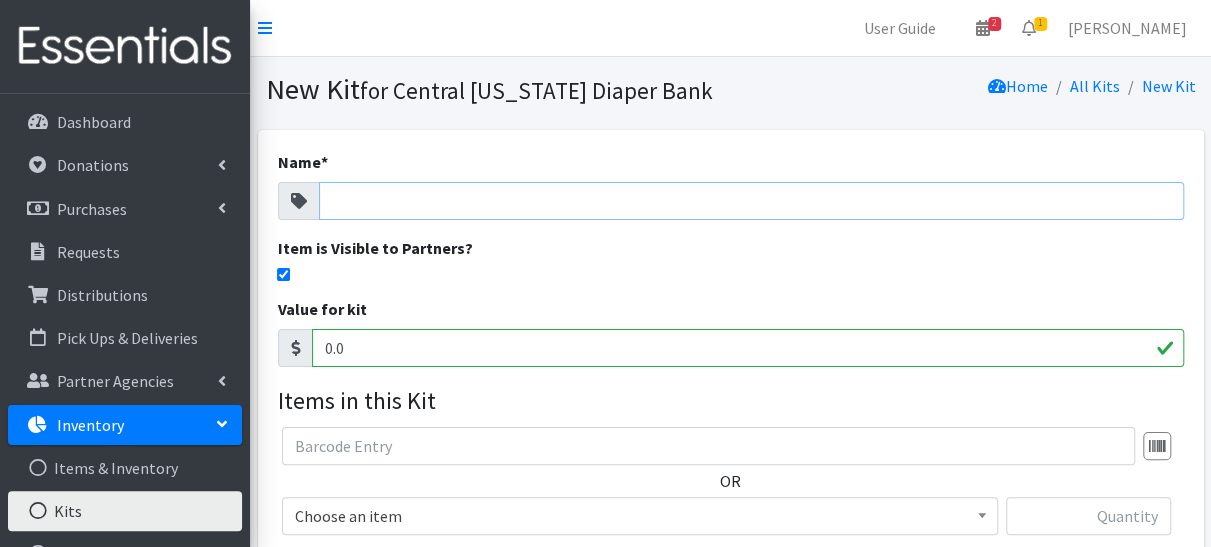click on "Name  *" at bounding box center [751, 201] 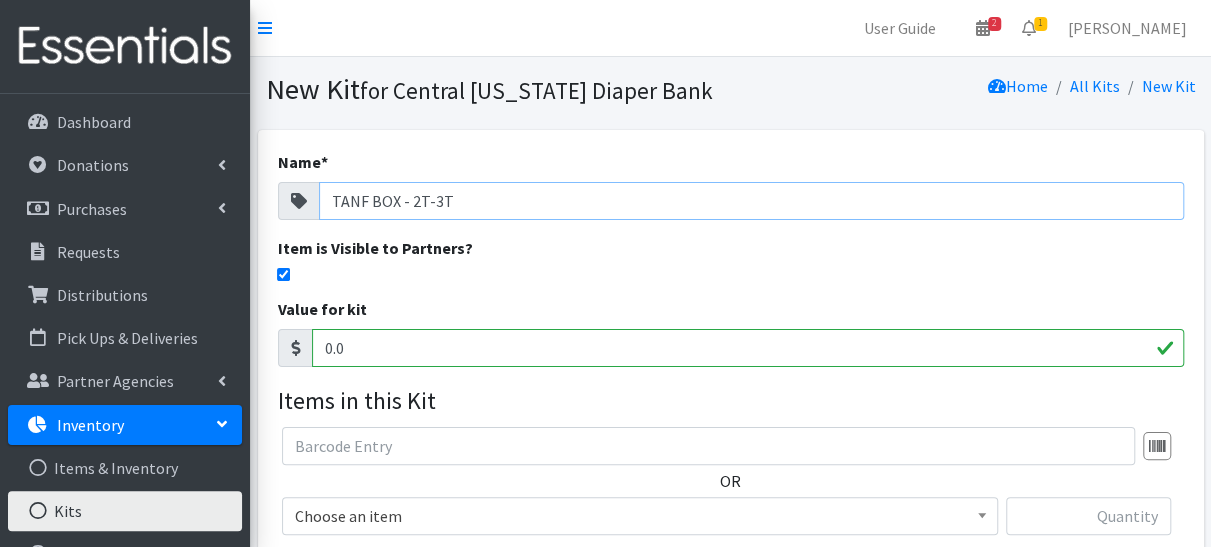type on "TANF BOX - 2T-3T" 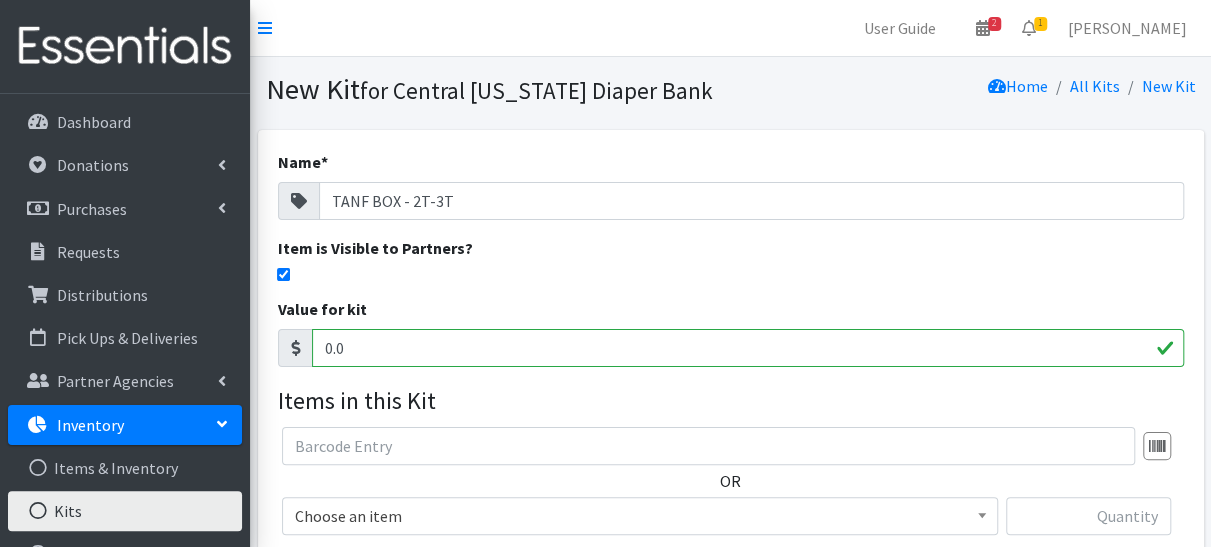 click at bounding box center (283, 274) 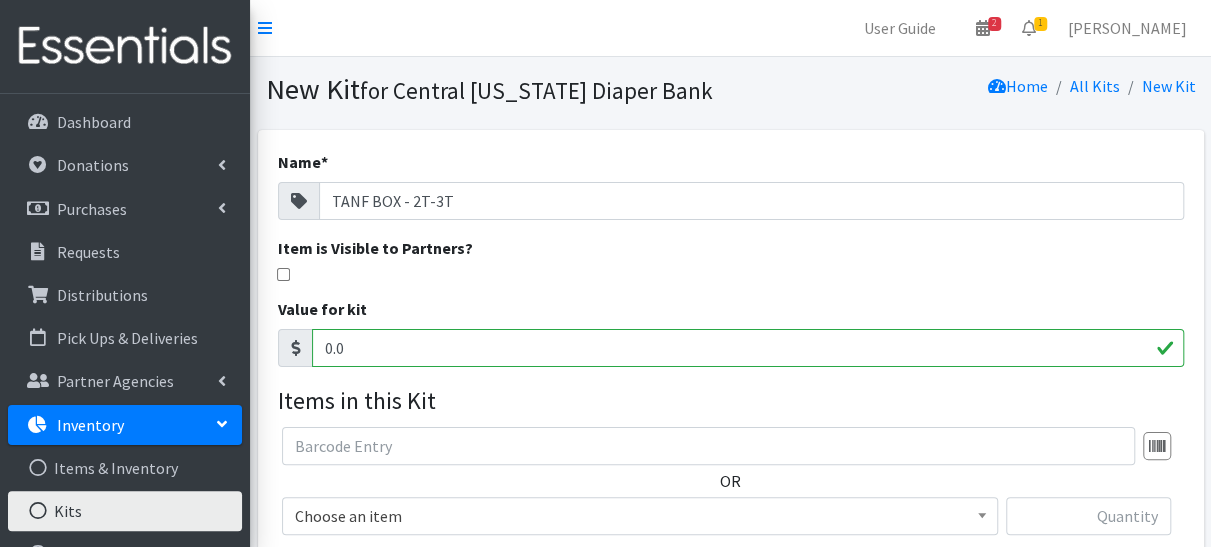 drag, startPoint x: 877, startPoint y: 345, endPoint x: 316, endPoint y: 355, distance: 561.0891 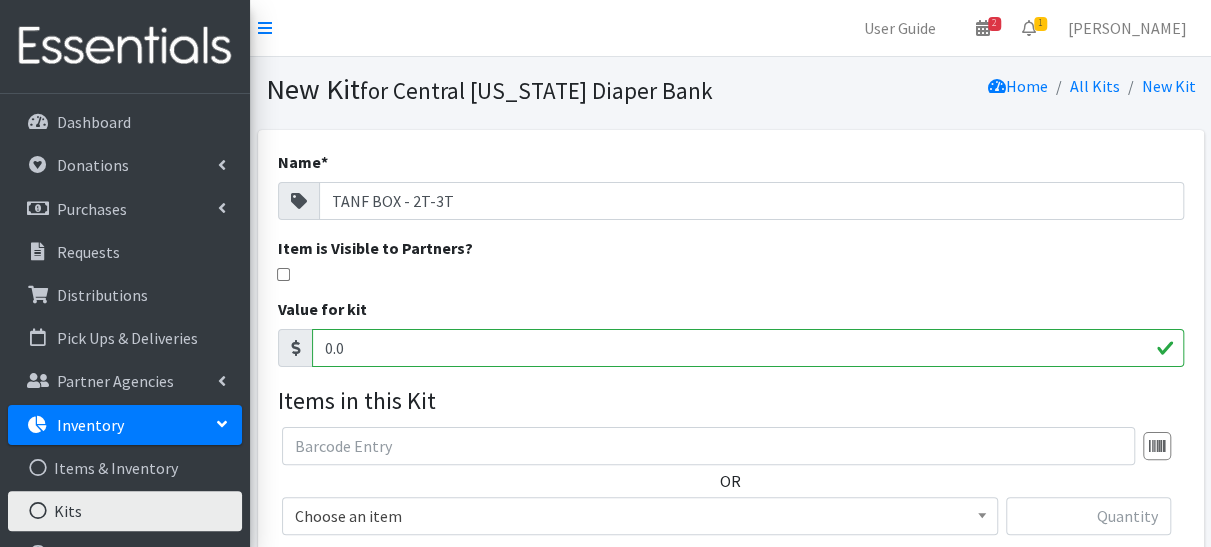 click on "0.0" at bounding box center (748, 348) 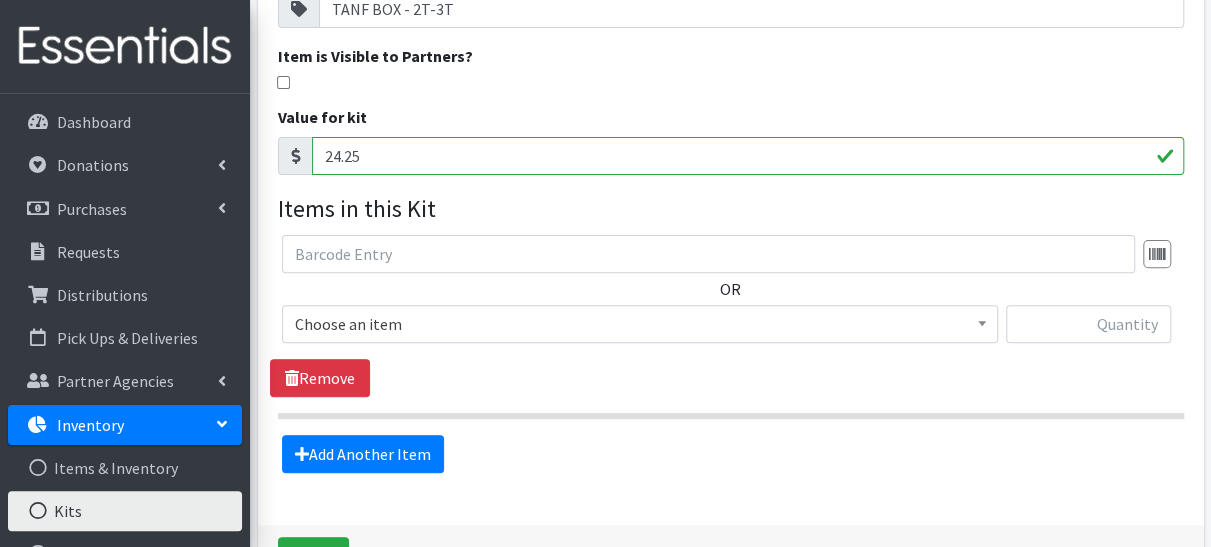scroll, scrollTop: 195, scrollLeft: 0, axis: vertical 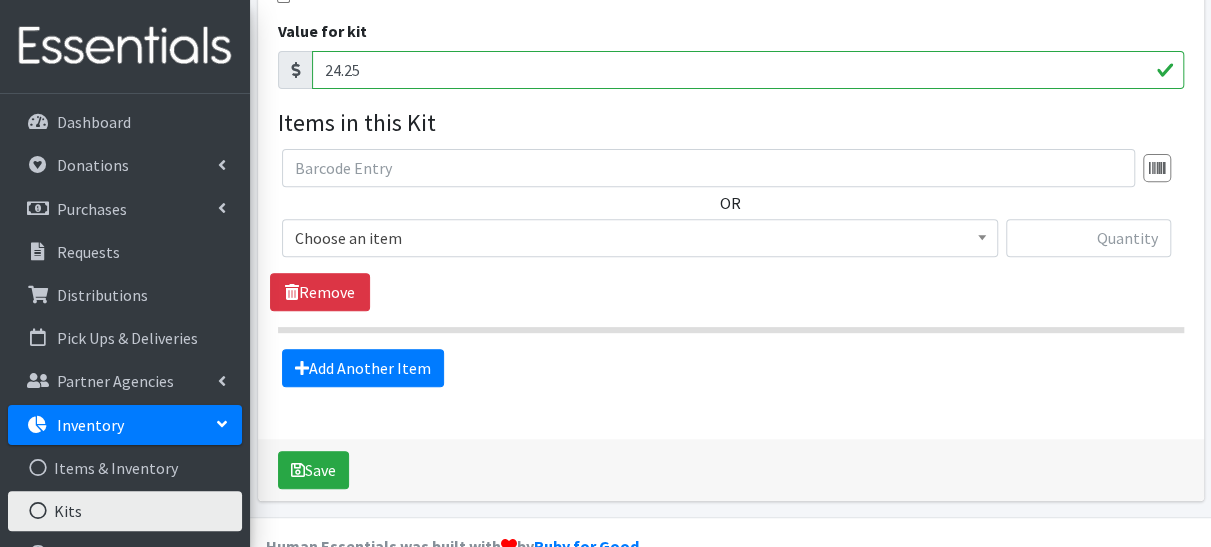 type on "24.25" 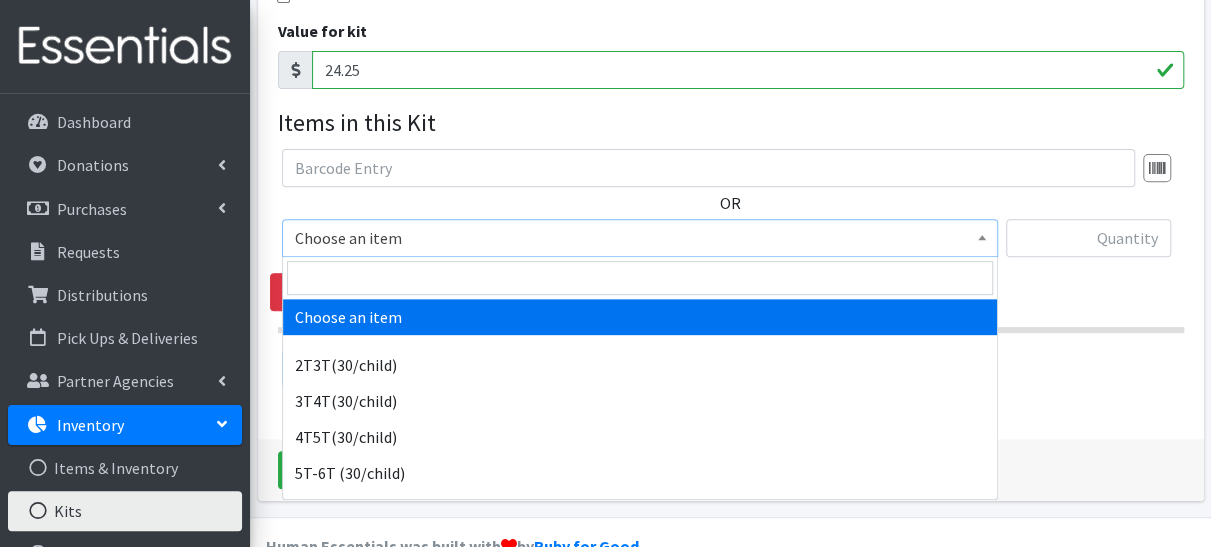 click on "Choose an item" at bounding box center [640, 238] 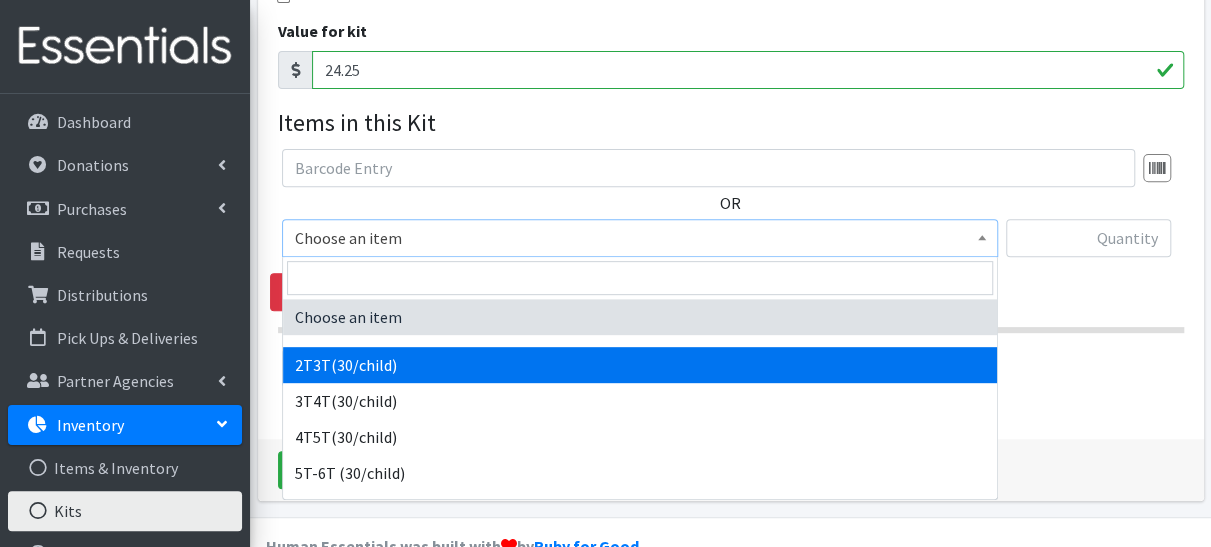 select on "939" 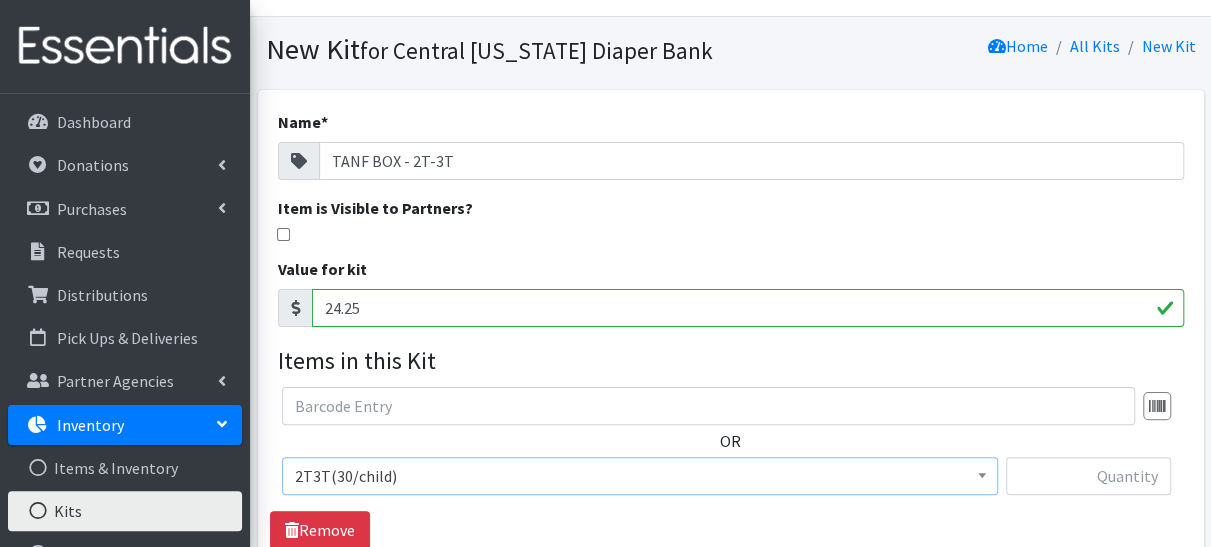 scroll, scrollTop: 0, scrollLeft: 0, axis: both 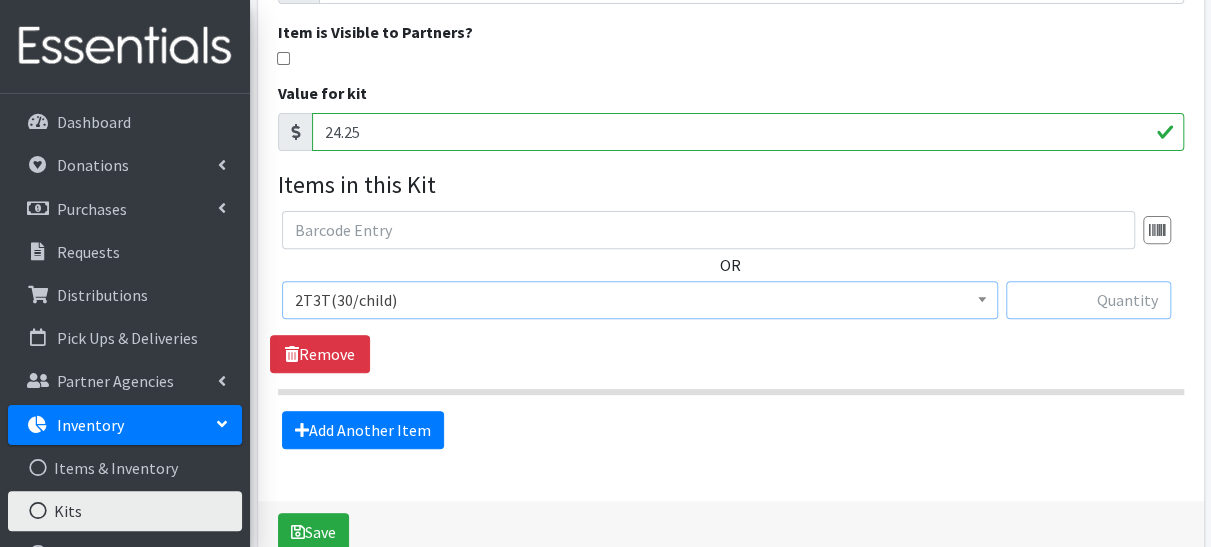 click at bounding box center (1088, 300) 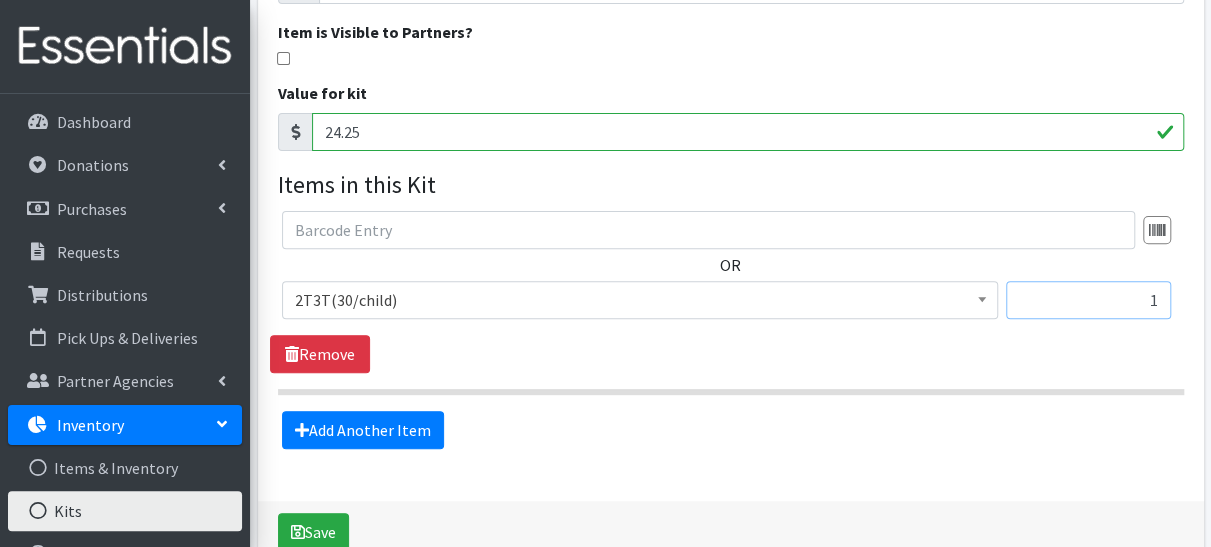 click on "1" at bounding box center (1088, 300) 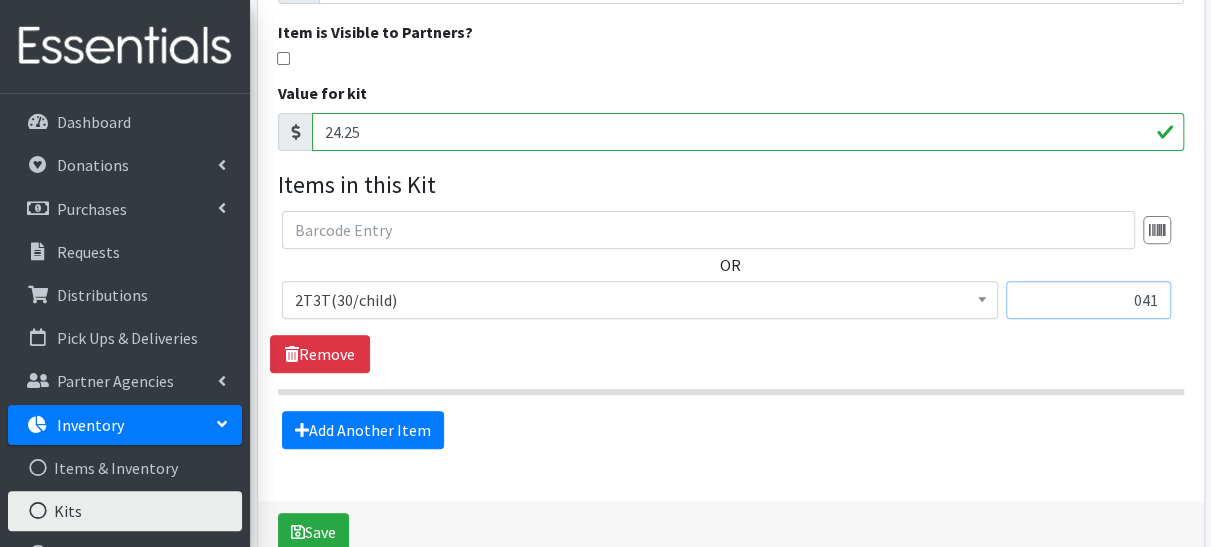 drag, startPoint x: 1119, startPoint y: 295, endPoint x: 1200, endPoint y: 306, distance: 81.7435 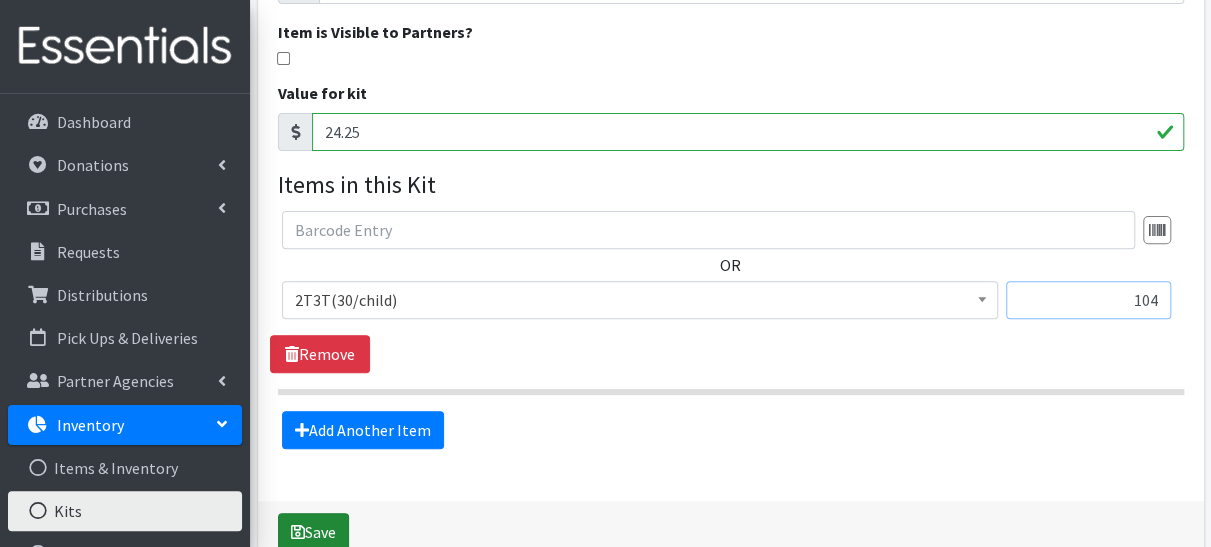 type on "104" 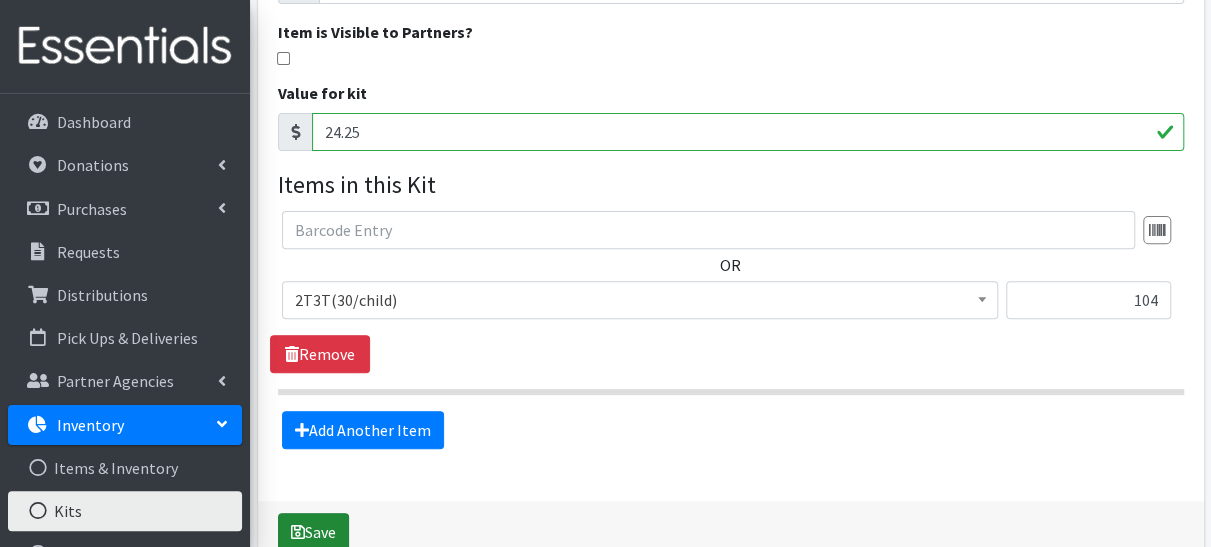 click on "Save" at bounding box center [313, 532] 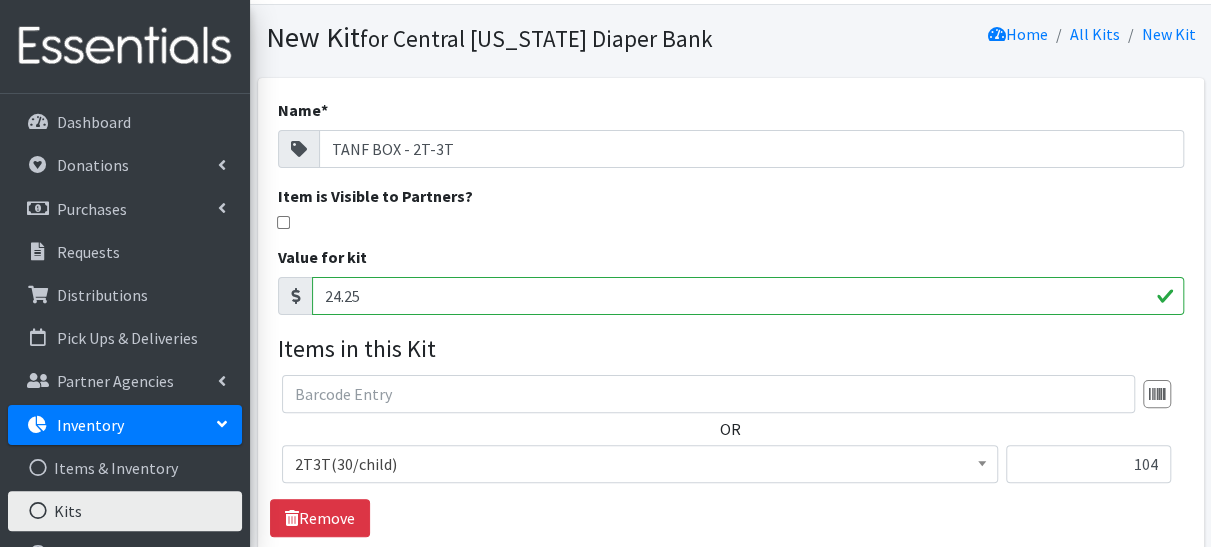 scroll, scrollTop: 0, scrollLeft: 0, axis: both 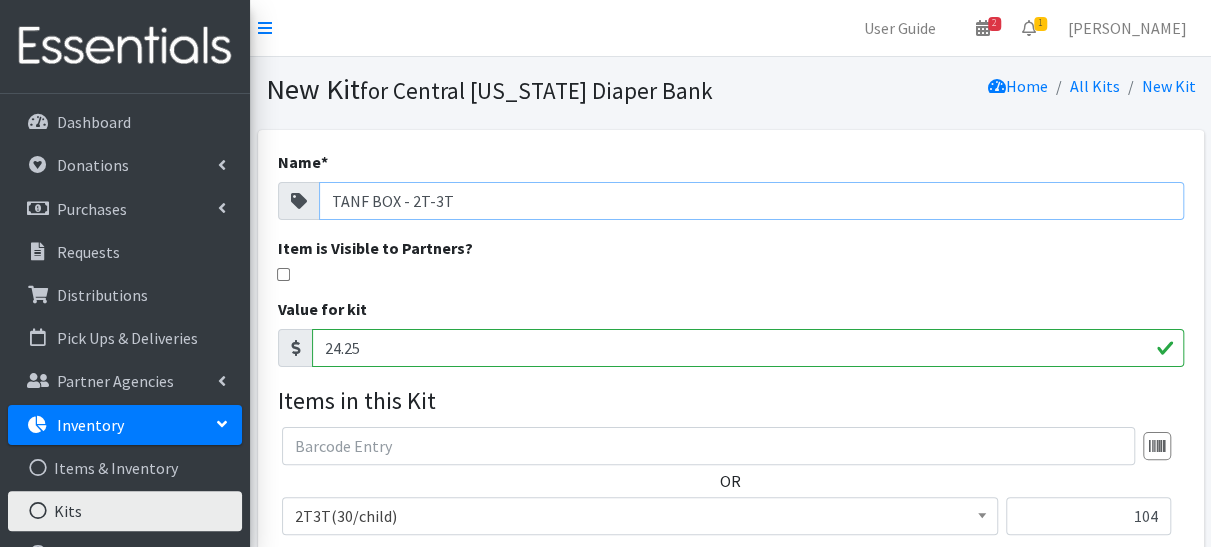 click on "TANF BOX - 2T-3T" at bounding box center (751, 201) 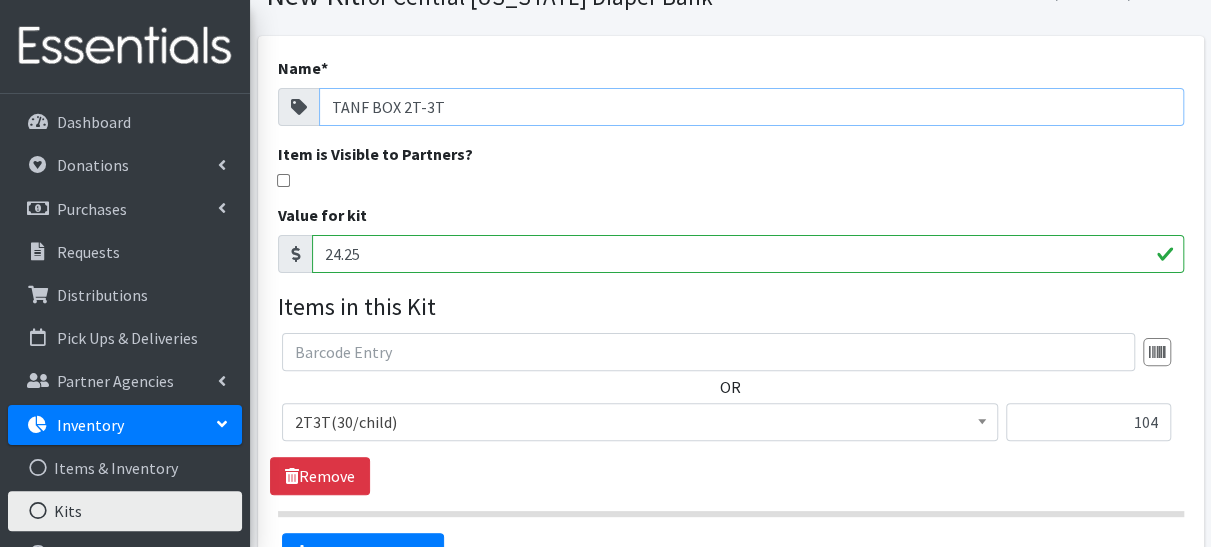 scroll, scrollTop: 320, scrollLeft: 0, axis: vertical 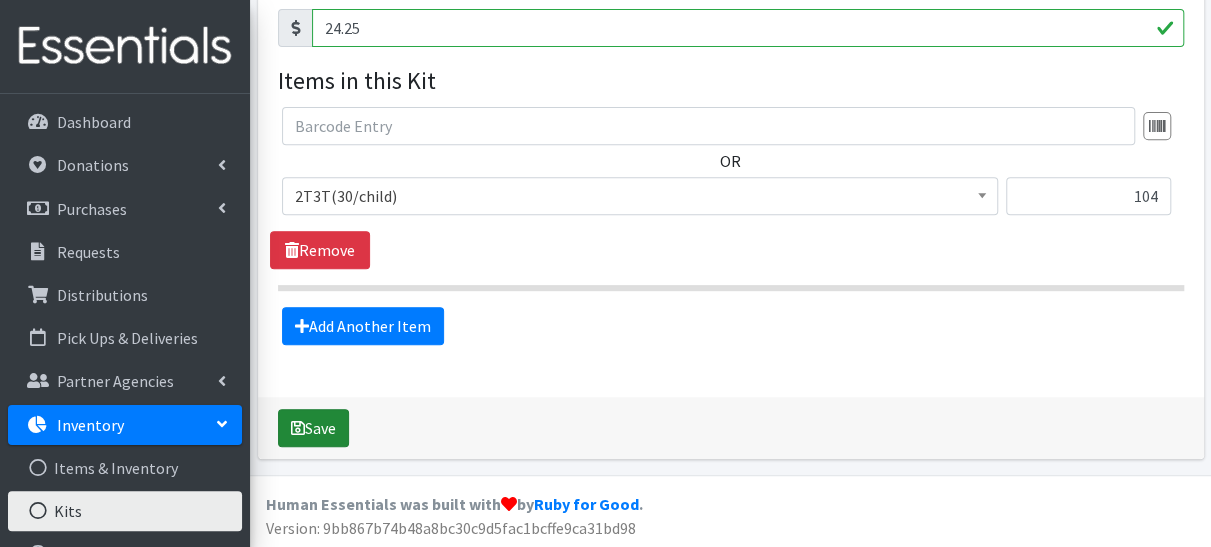 type on "TANF BOX 2T-3T" 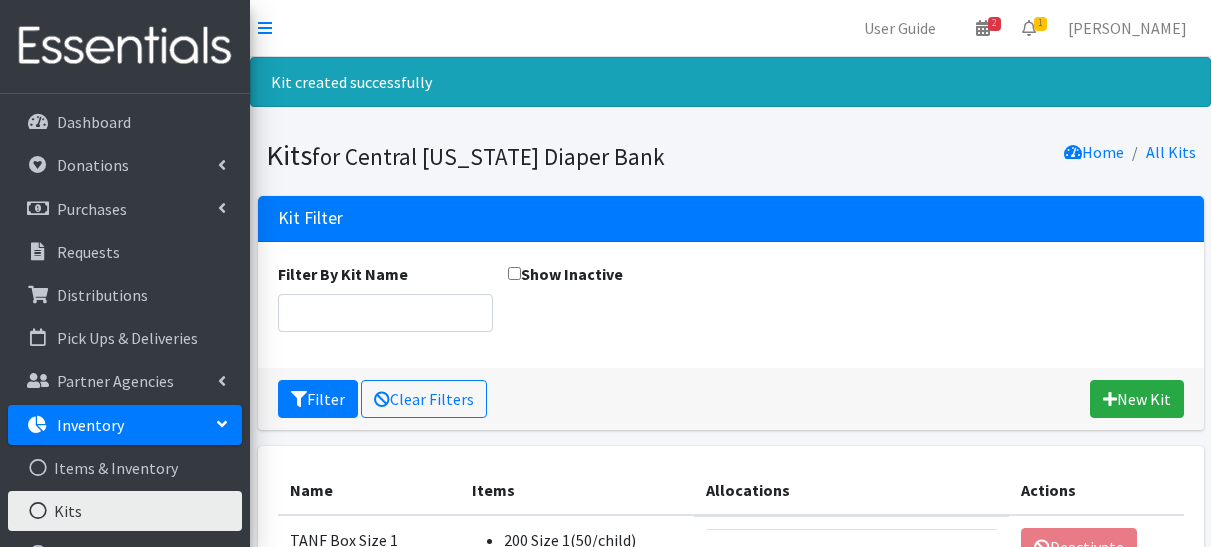 scroll, scrollTop: 0, scrollLeft: 0, axis: both 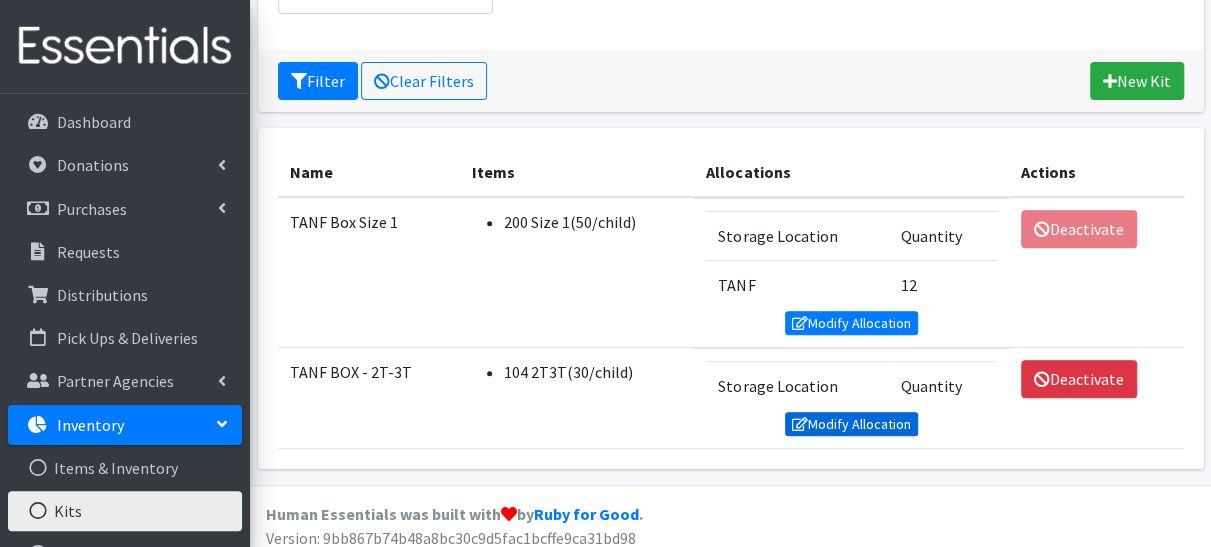 click on "Modify Allocation" at bounding box center [852, 424] 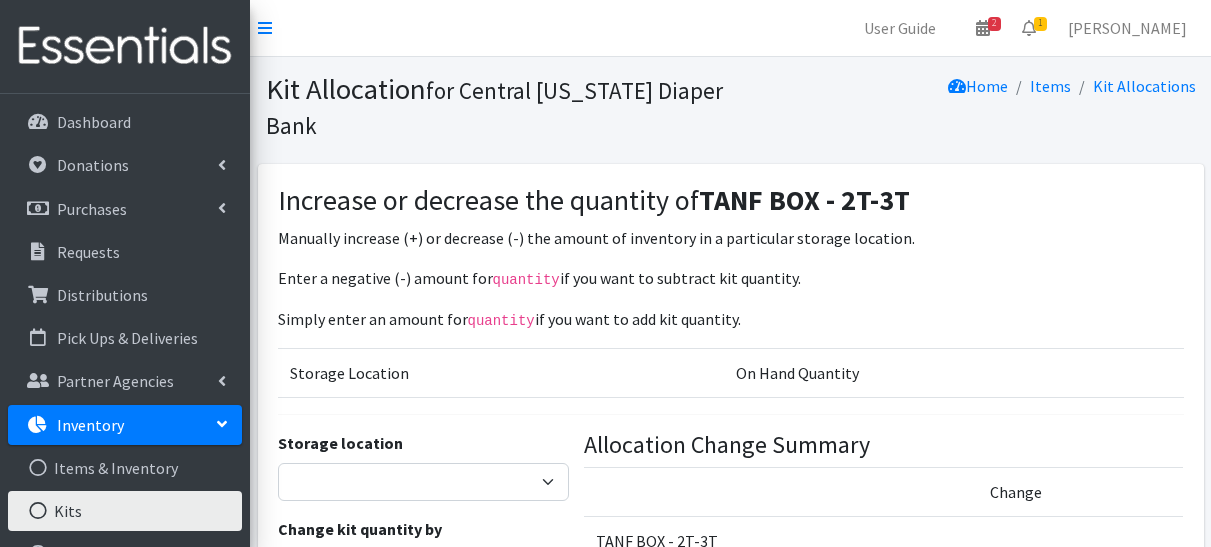 scroll, scrollTop: 0, scrollLeft: 0, axis: both 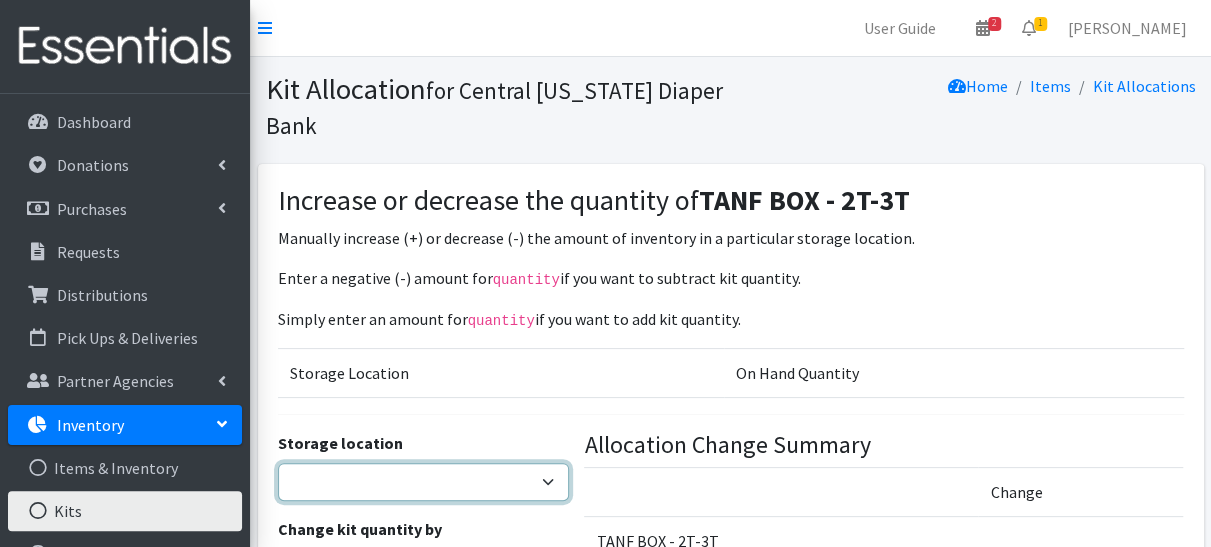 click on "Pioneer Warehouse
TANF" at bounding box center (424, 482) 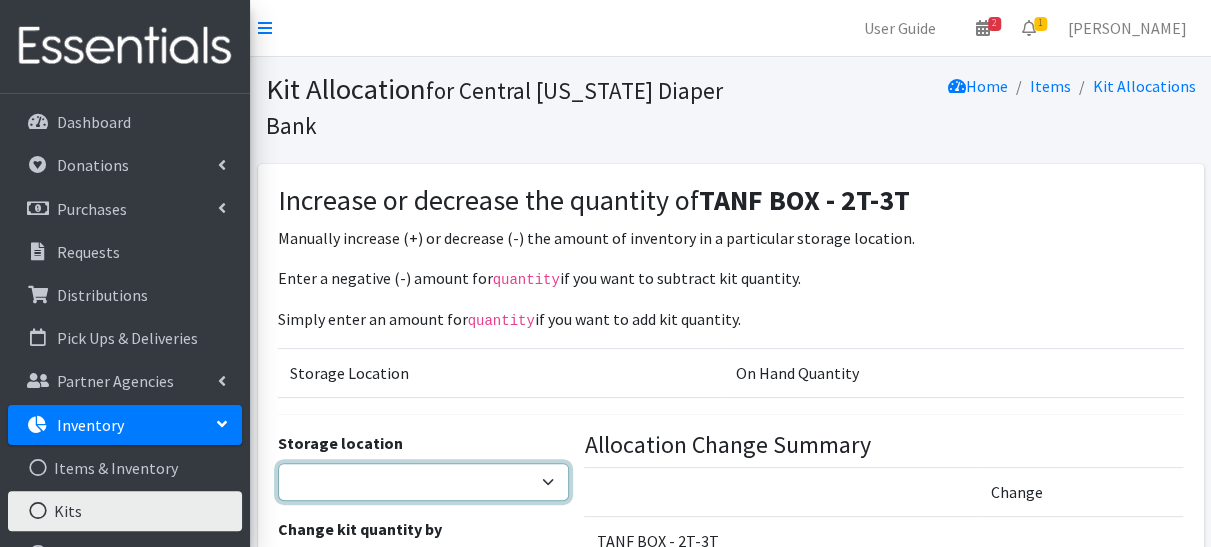 select on "470" 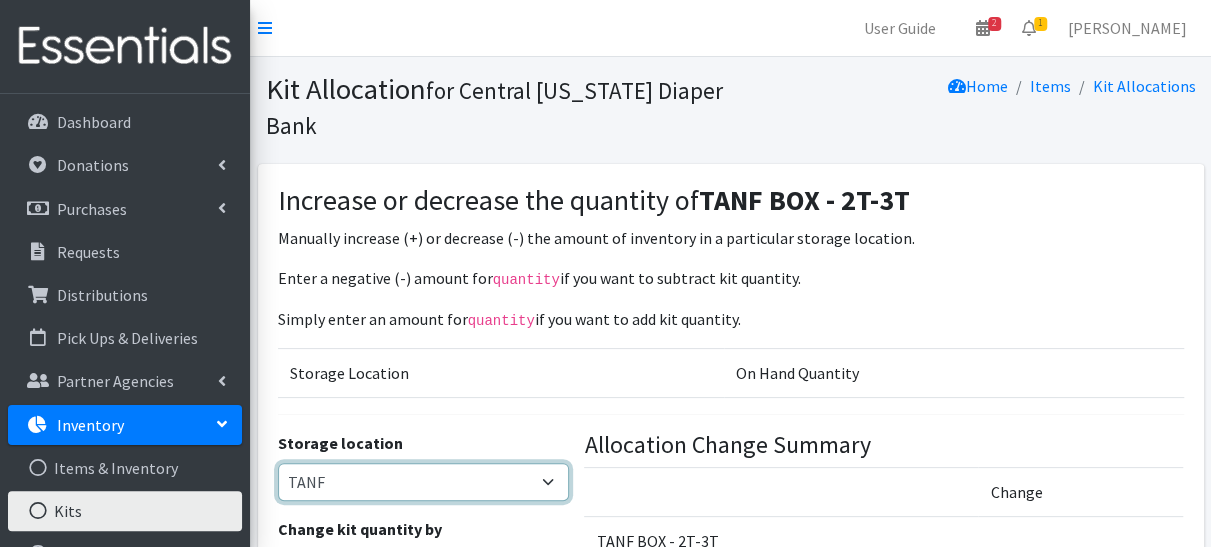click on "Pioneer Warehouse
TANF" at bounding box center (424, 482) 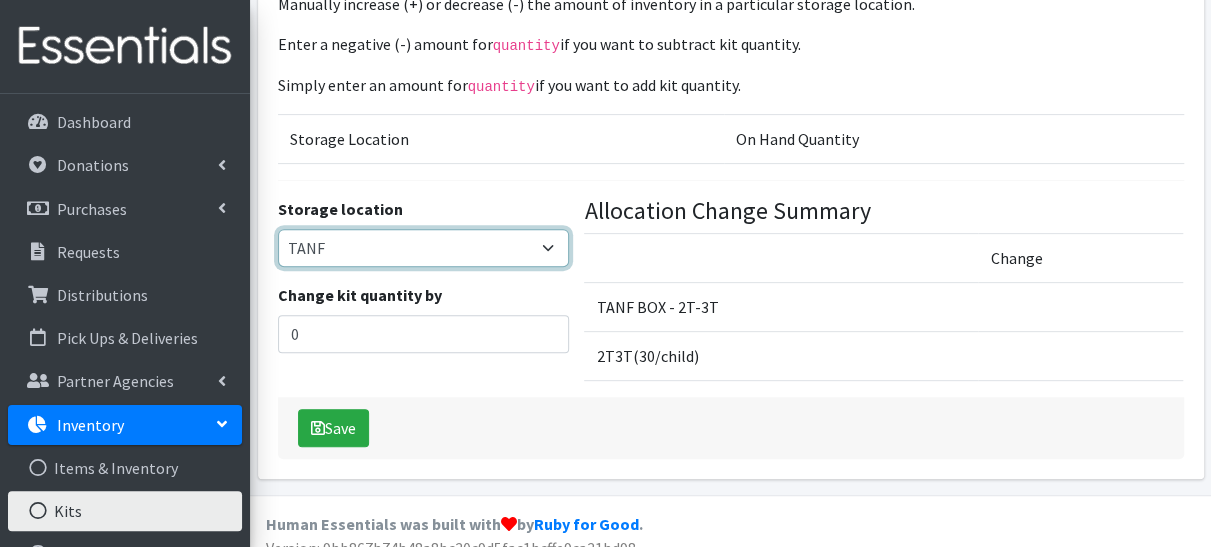 scroll, scrollTop: 252, scrollLeft: 0, axis: vertical 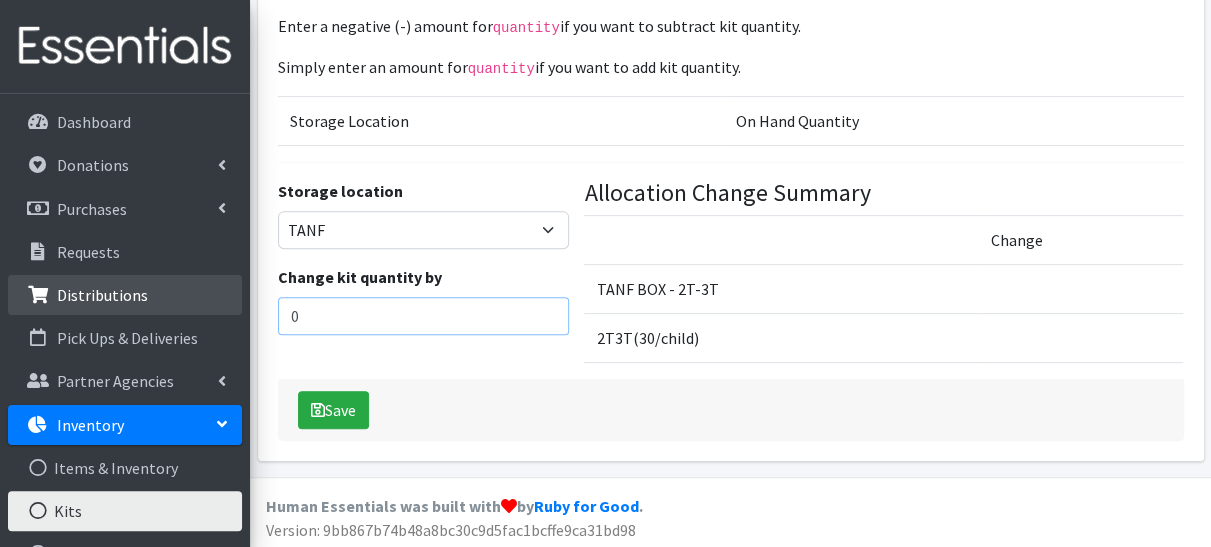 drag, startPoint x: 345, startPoint y: 308, endPoint x: 230, endPoint y: 313, distance: 115.10864 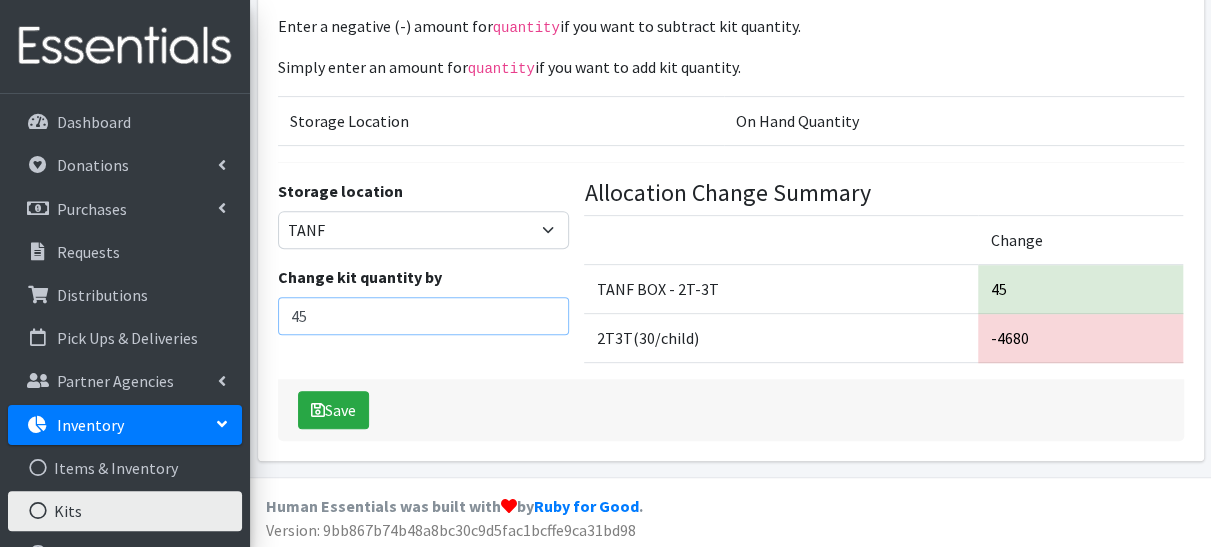 type on "45" 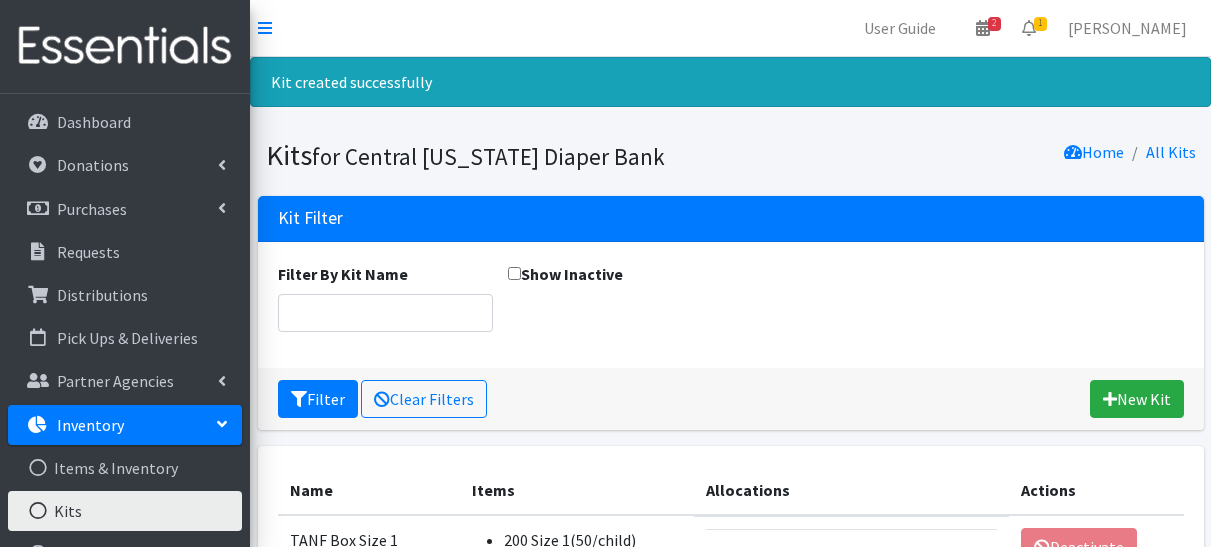 scroll, scrollTop: 0, scrollLeft: 0, axis: both 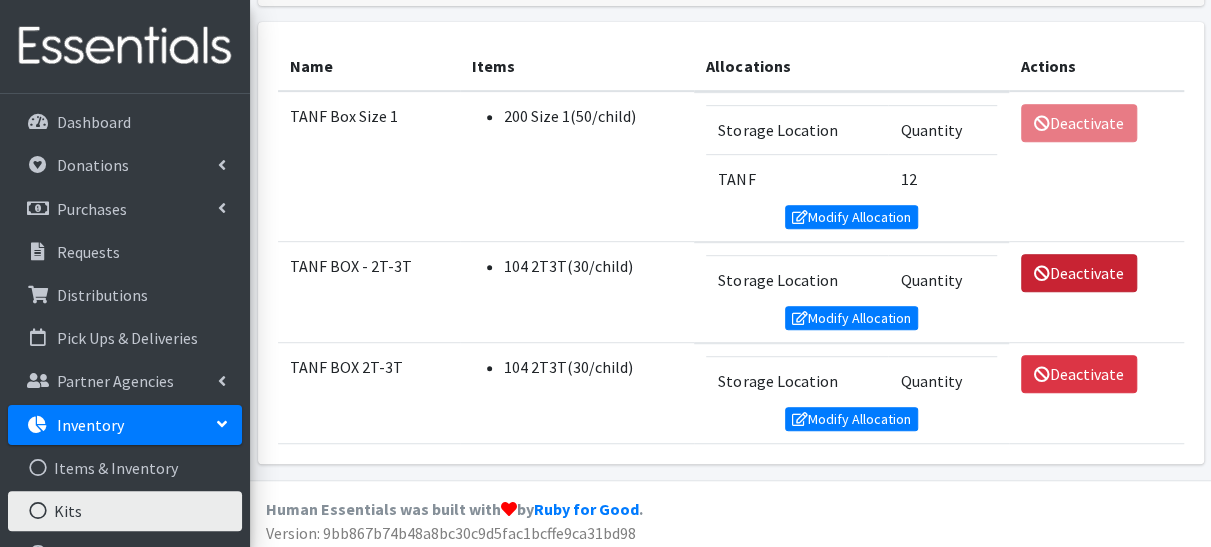 click on "Deactivate" at bounding box center (1079, 273) 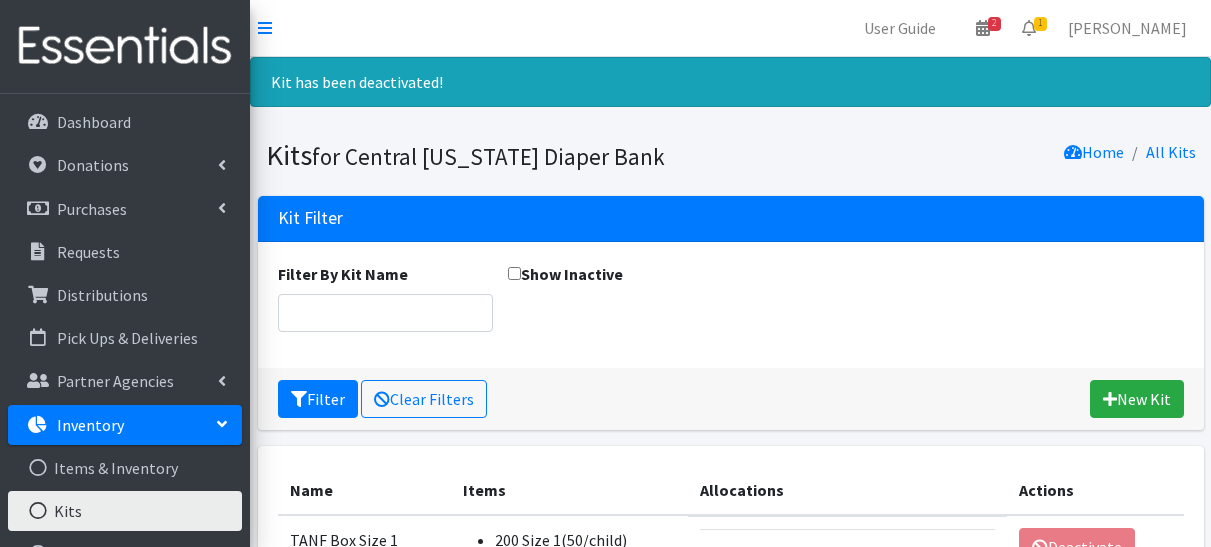 scroll, scrollTop: 0, scrollLeft: 0, axis: both 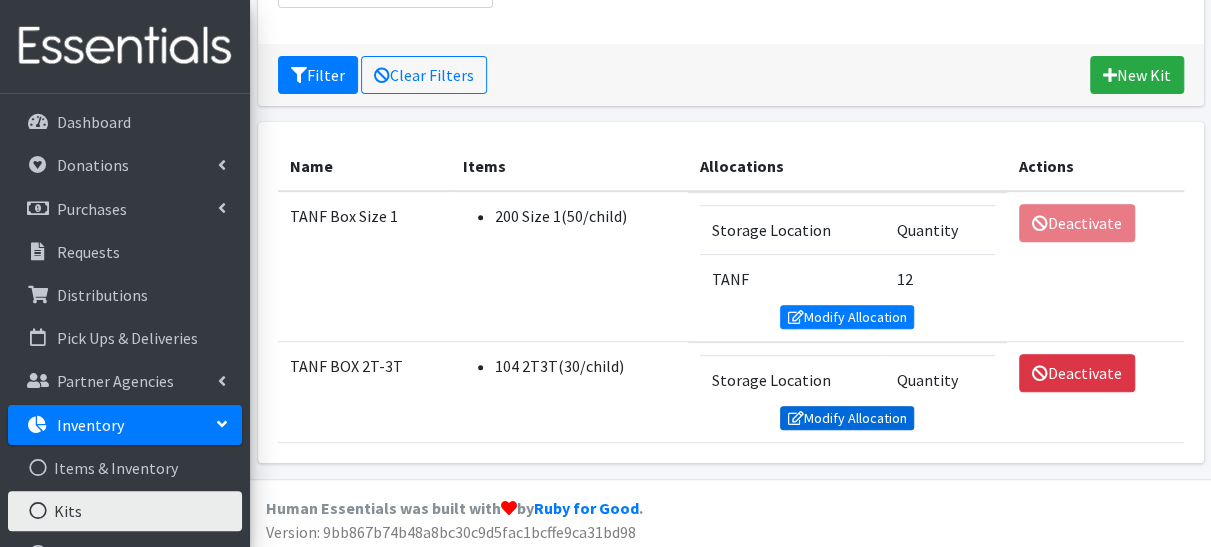 click on "Modify Allocation" at bounding box center (847, 418) 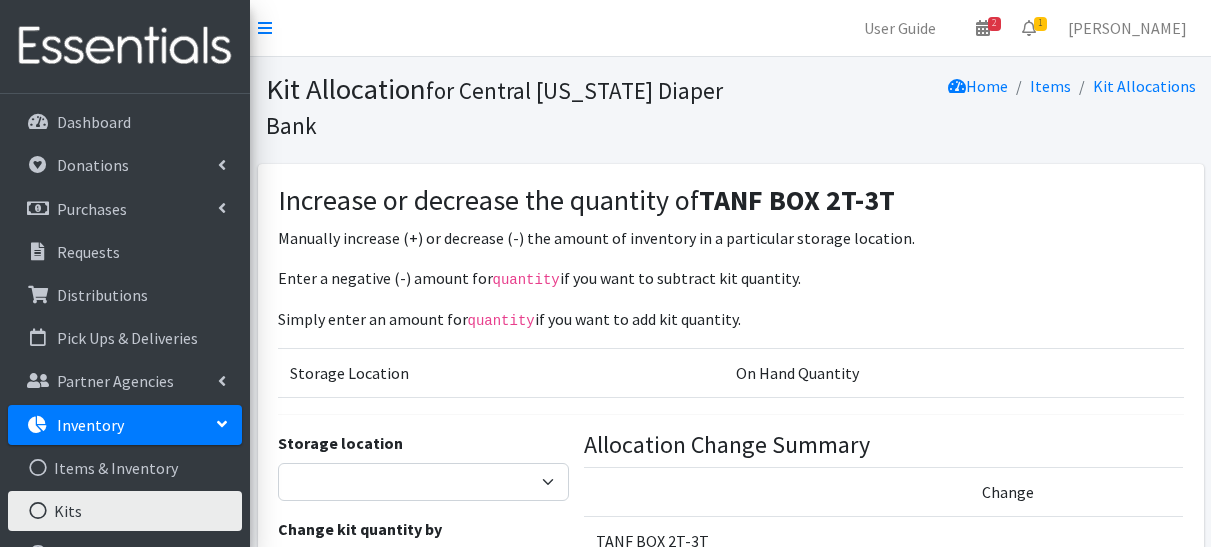 scroll, scrollTop: 0, scrollLeft: 0, axis: both 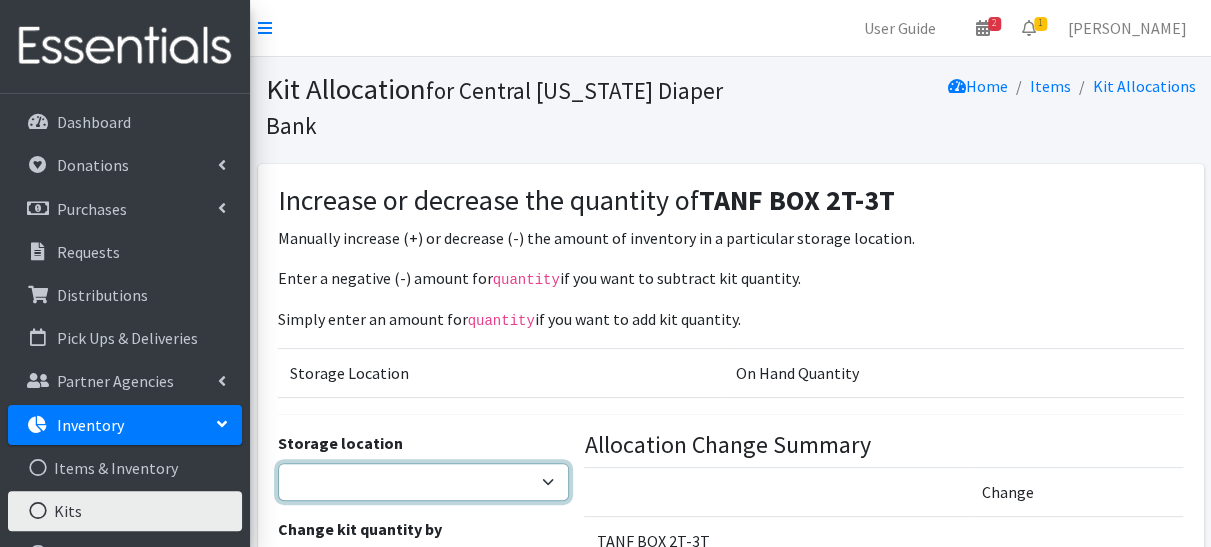 click on "Pioneer Warehouse
TANF" at bounding box center (424, 482) 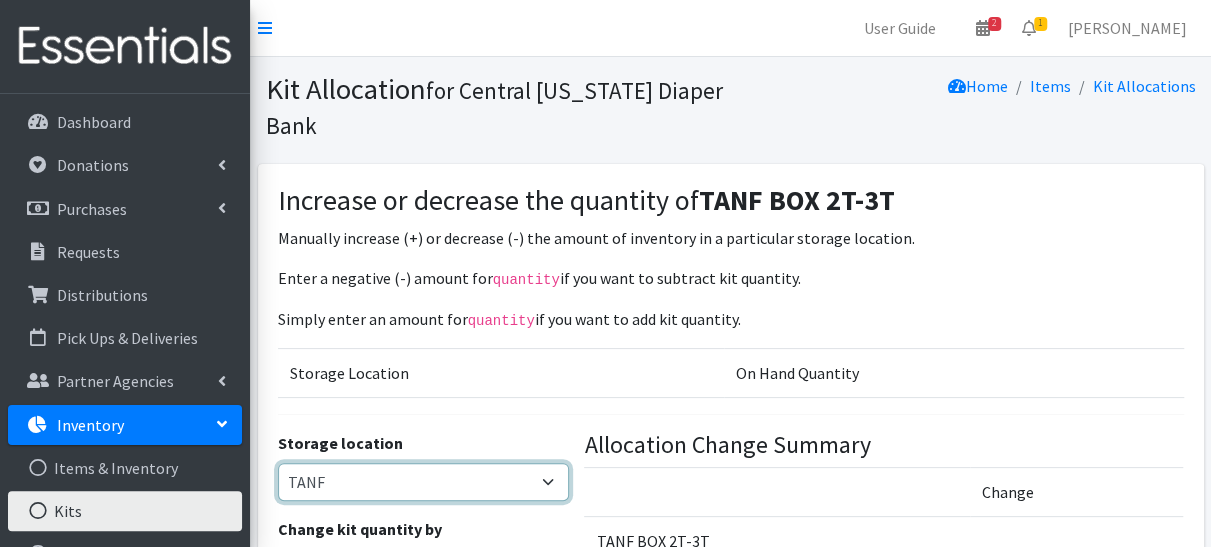 click on "Pioneer Warehouse
TANF" at bounding box center [424, 482] 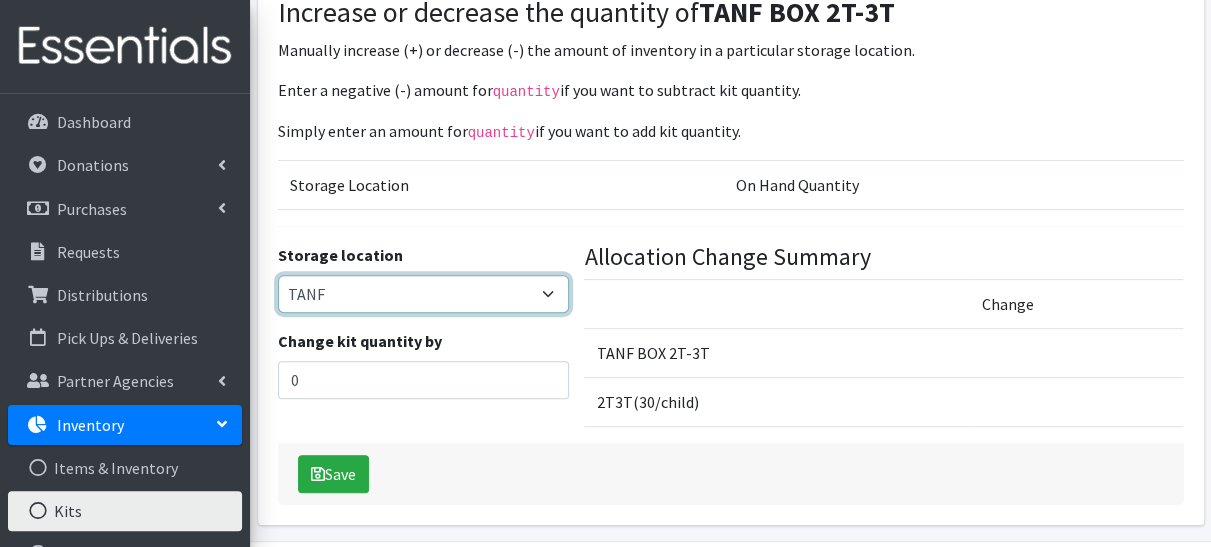 scroll, scrollTop: 227, scrollLeft: 0, axis: vertical 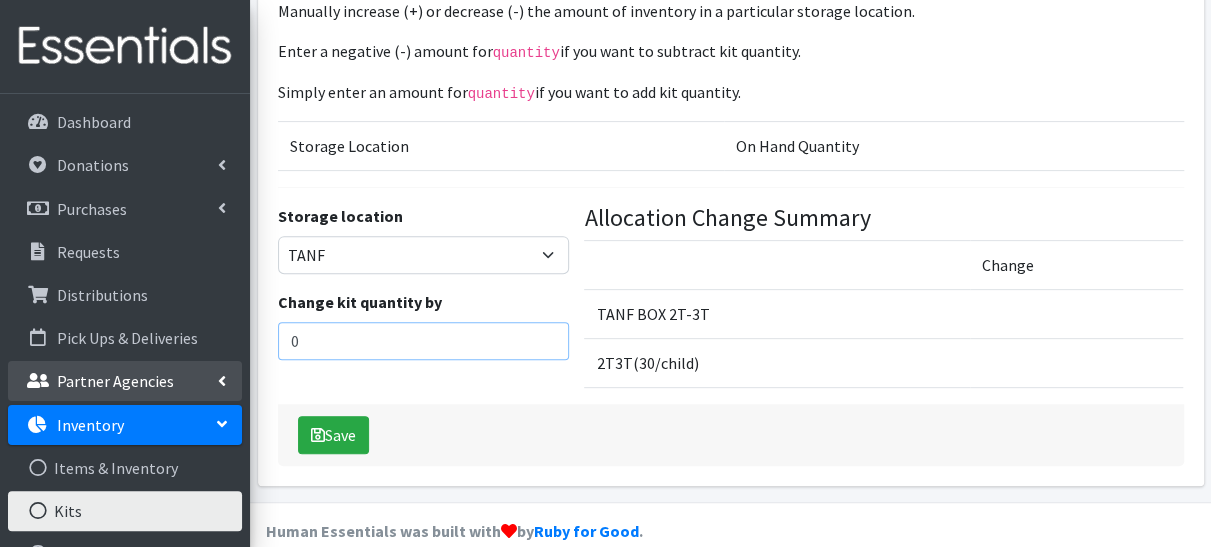 drag, startPoint x: 364, startPoint y: 337, endPoint x: 204, endPoint y: 370, distance: 163.36769 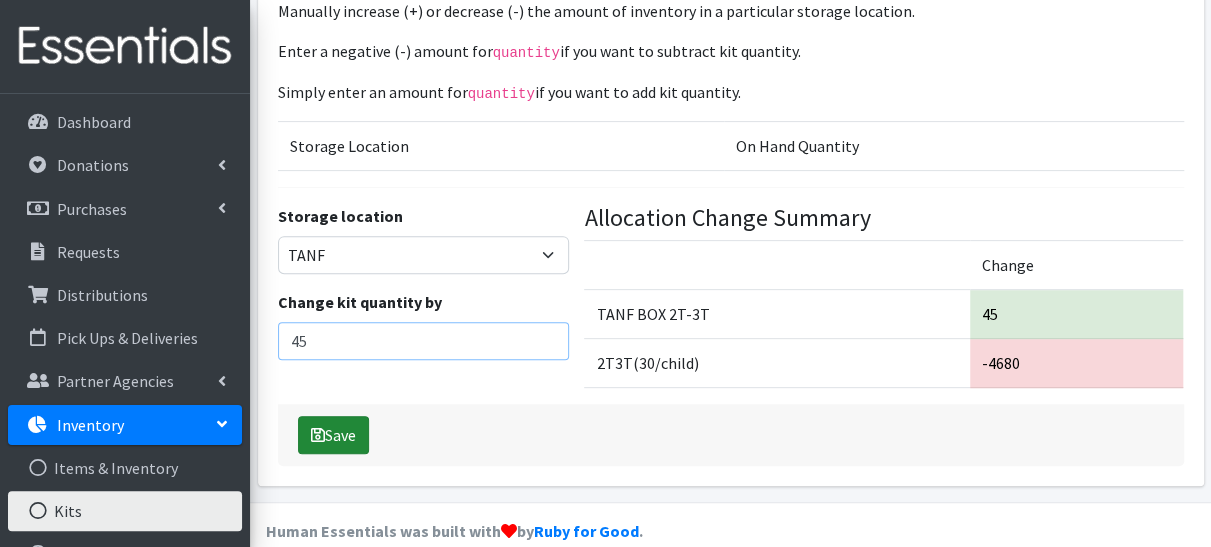 type on "45" 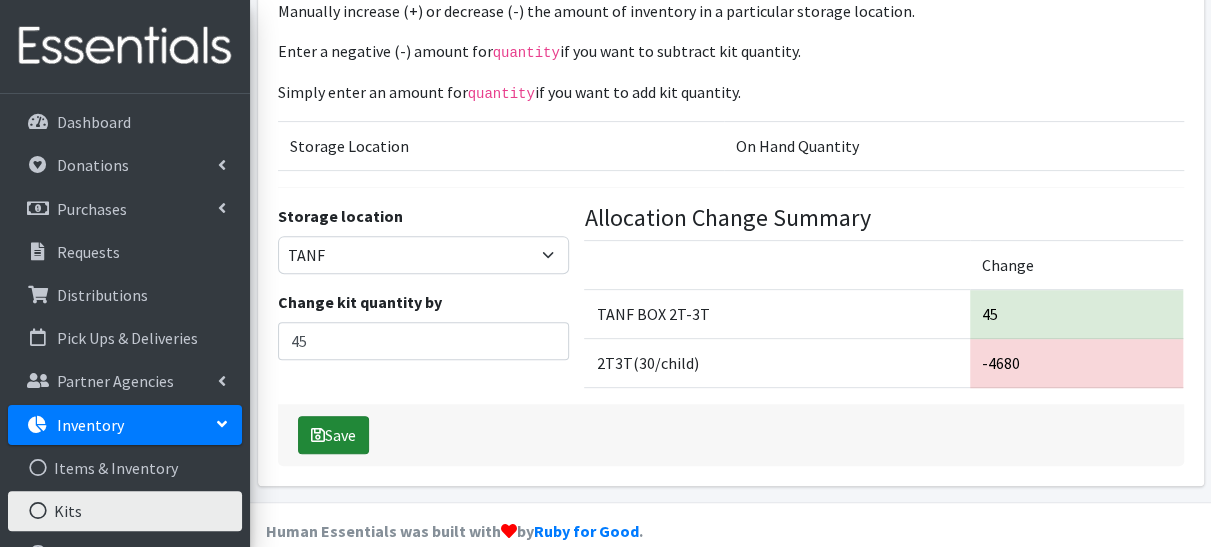 click on "Save" at bounding box center (333, 435) 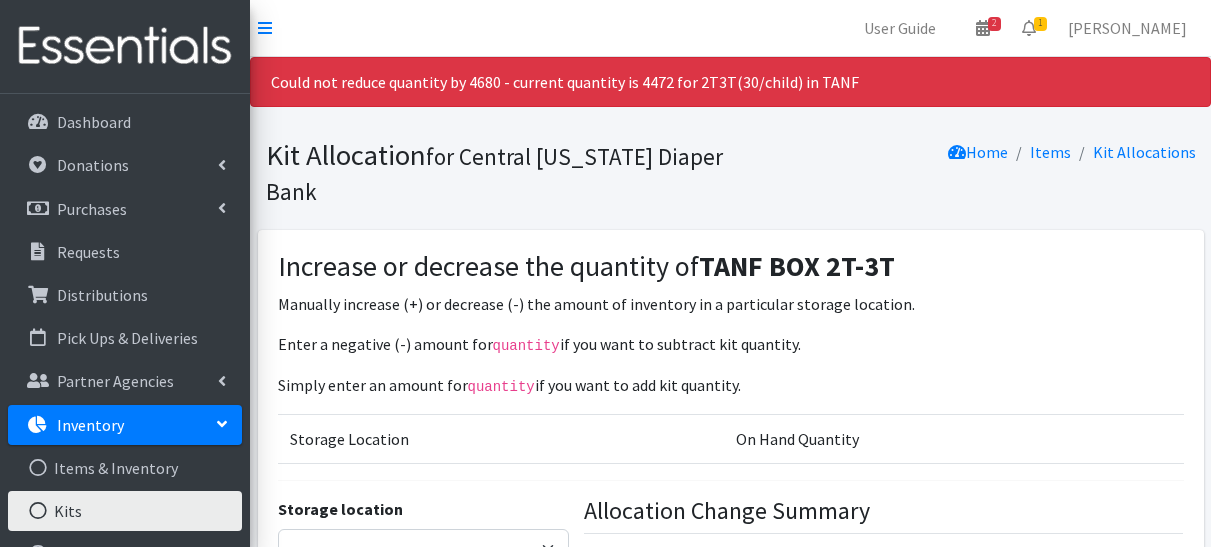 scroll, scrollTop: 0, scrollLeft: 0, axis: both 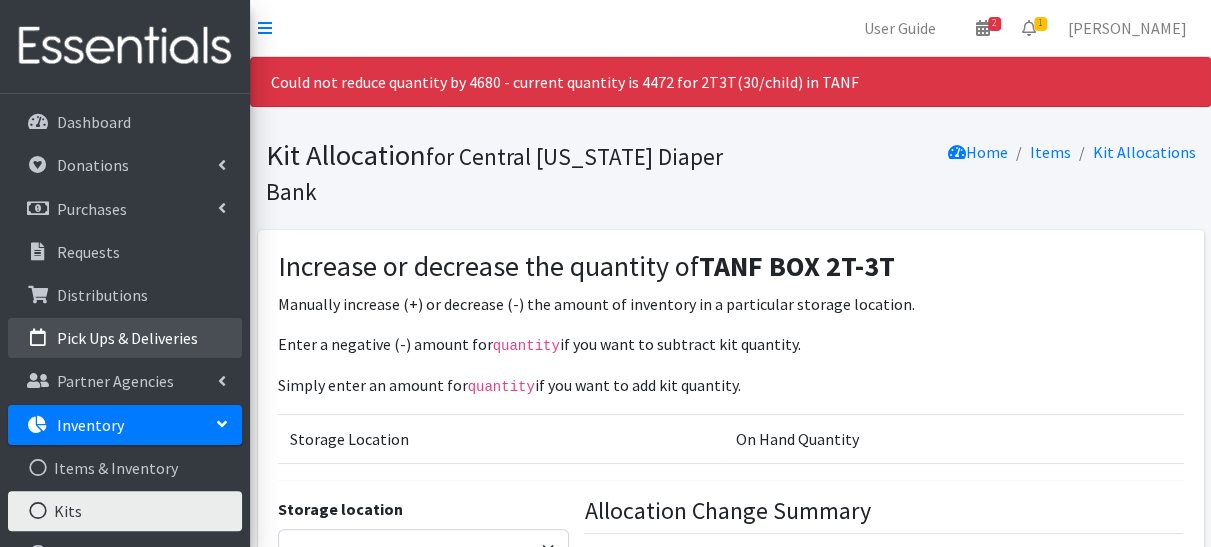 click on "Pick Ups & Deliveries" at bounding box center (125, 338) 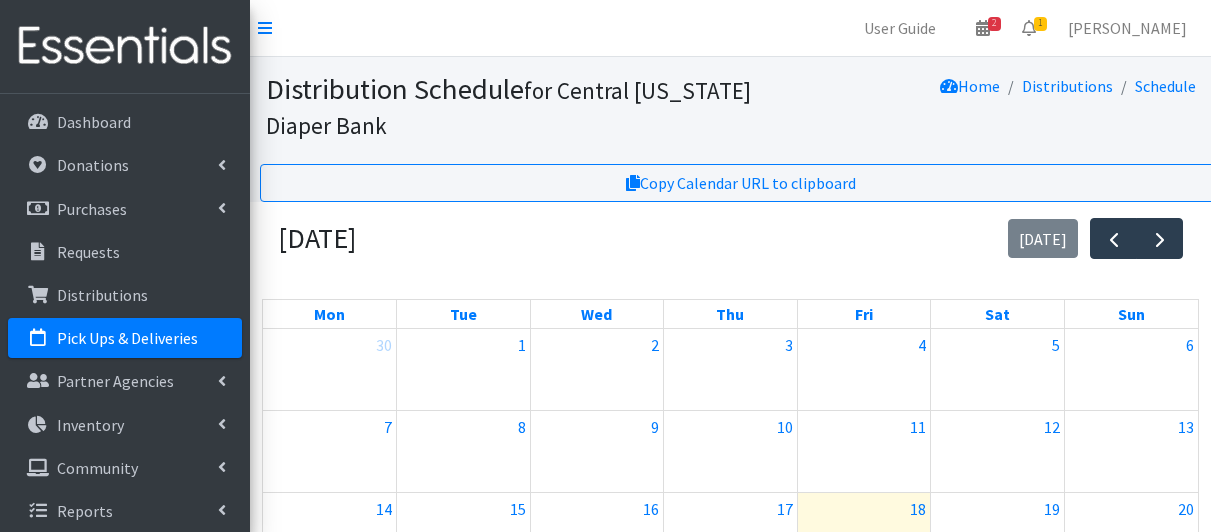 scroll, scrollTop: 0, scrollLeft: 0, axis: both 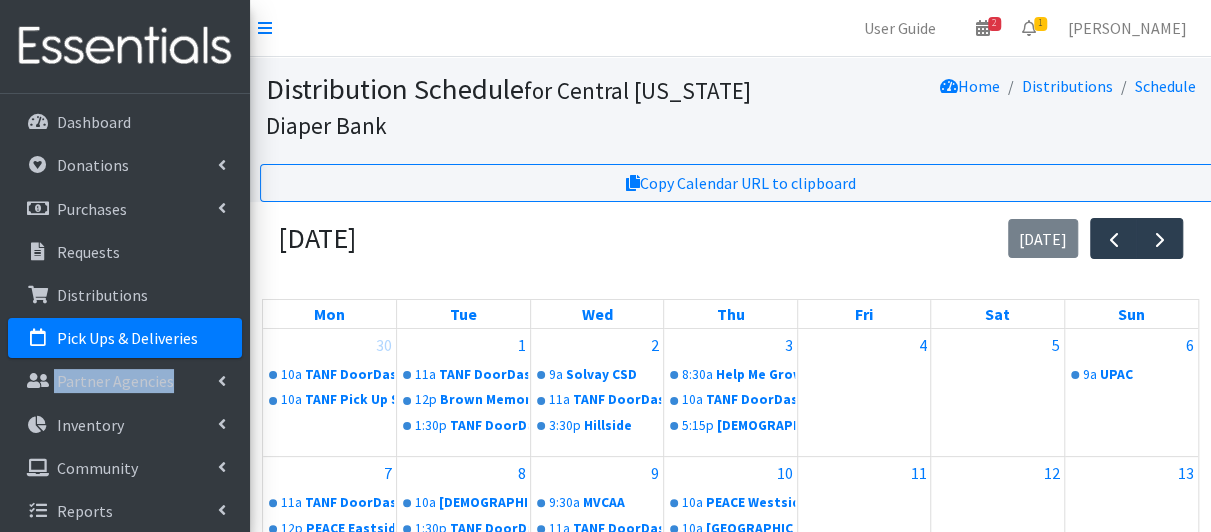 click on "Dashboard
Donations
All Donations
New Donation
Purchases
All Purchases
[GEOGRAPHIC_DATA]
Requests
Distributions
Pick Ups & Deliveries
Partner Agencies
All Partners
Partner Announcement
Inventory
Items & Inventory
Kits
Barcode Items
Storage Locations" at bounding box center [125, 331] 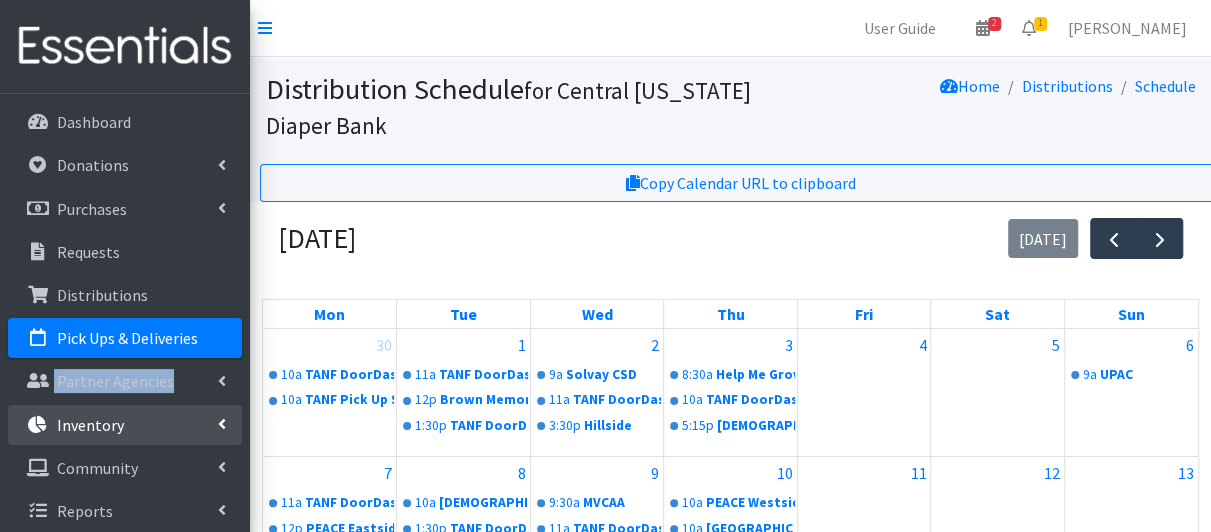 click on "Inventory" at bounding box center (125, 425) 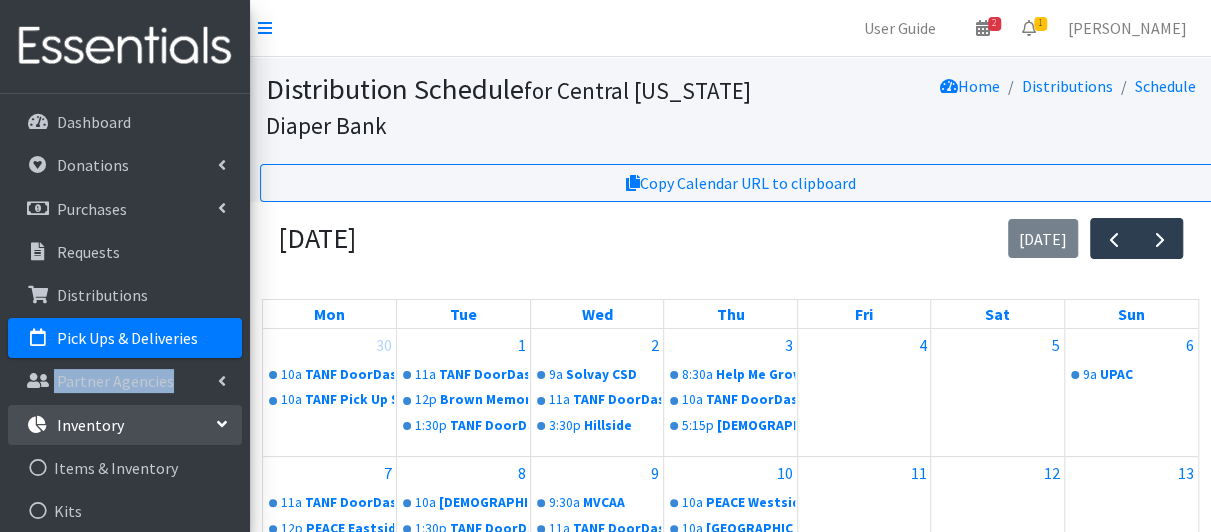 click on "Inventory" at bounding box center (125, 425) 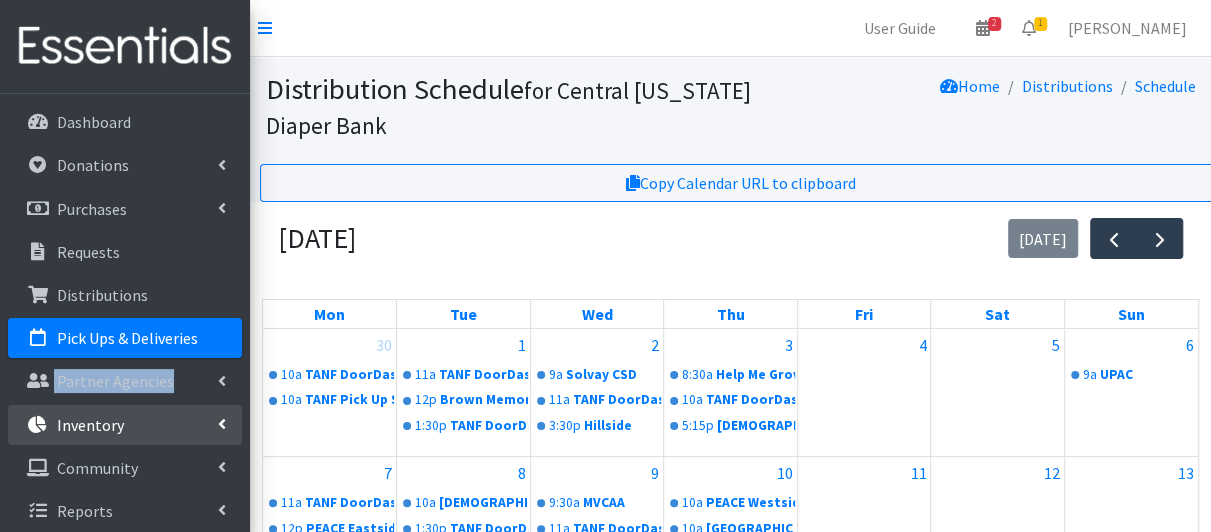click on "Inventory" at bounding box center (125, 425) 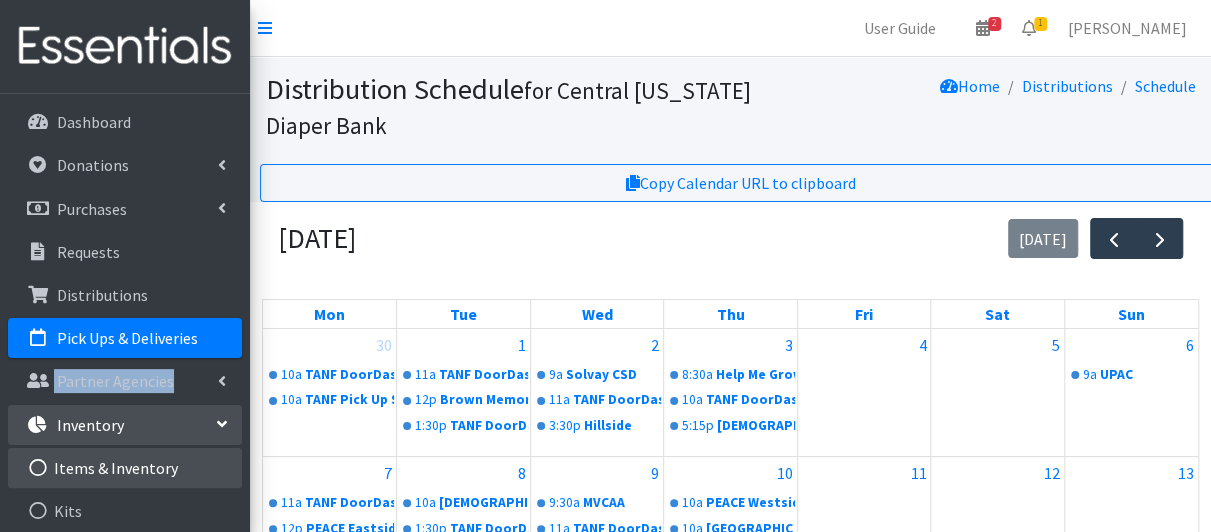 click on "Items & Inventory" at bounding box center [125, 468] 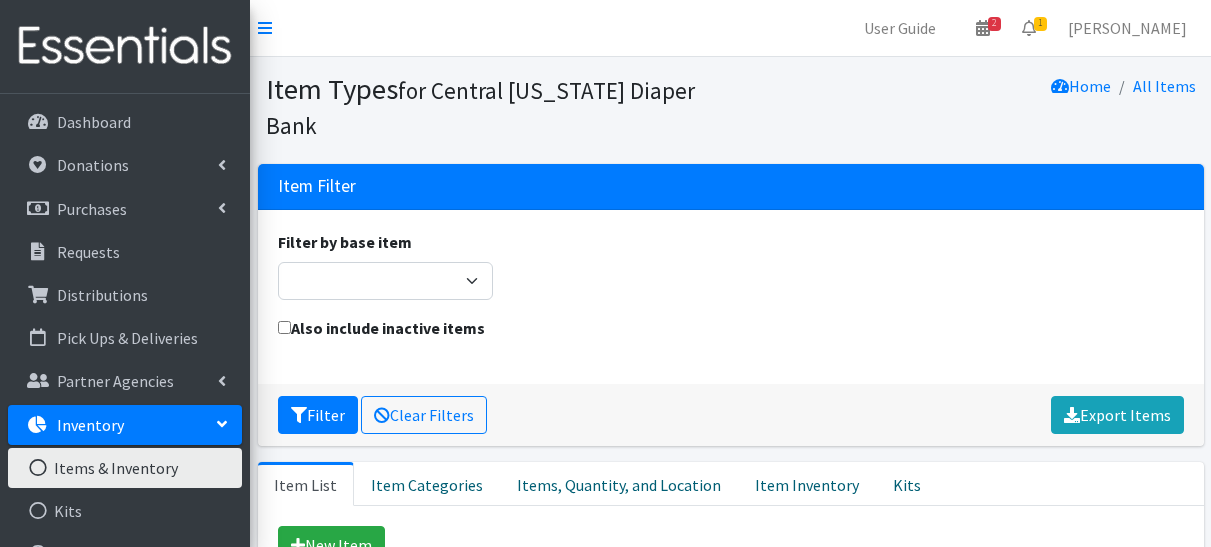 scroll, scrollTop: 0, scrollLeft: 0, axis: both 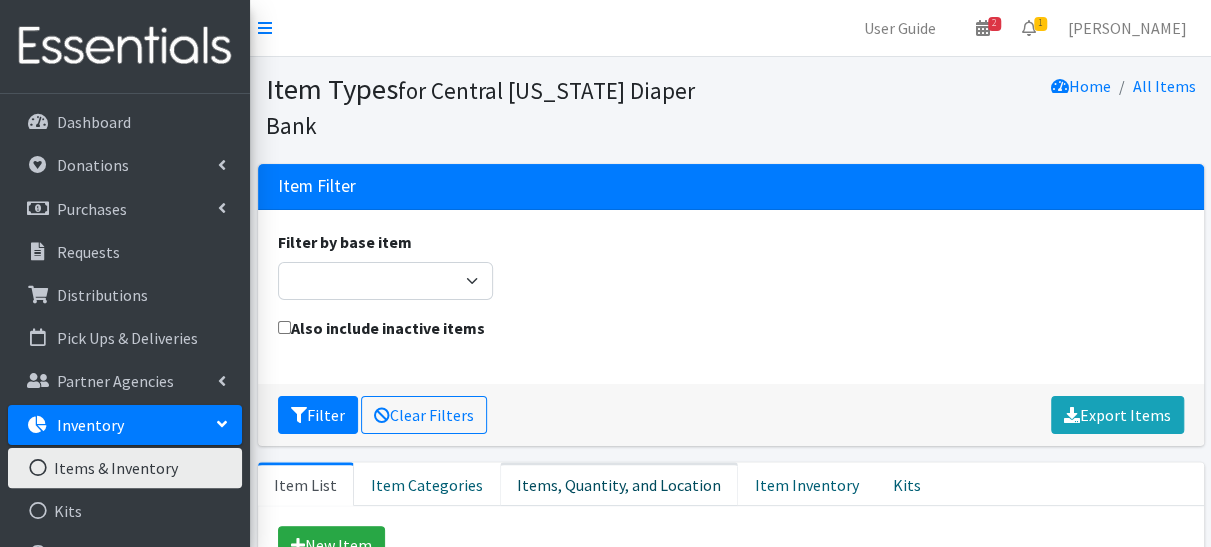 click on "Items,
Quantity, and Location" at bounding box center (619, 484) 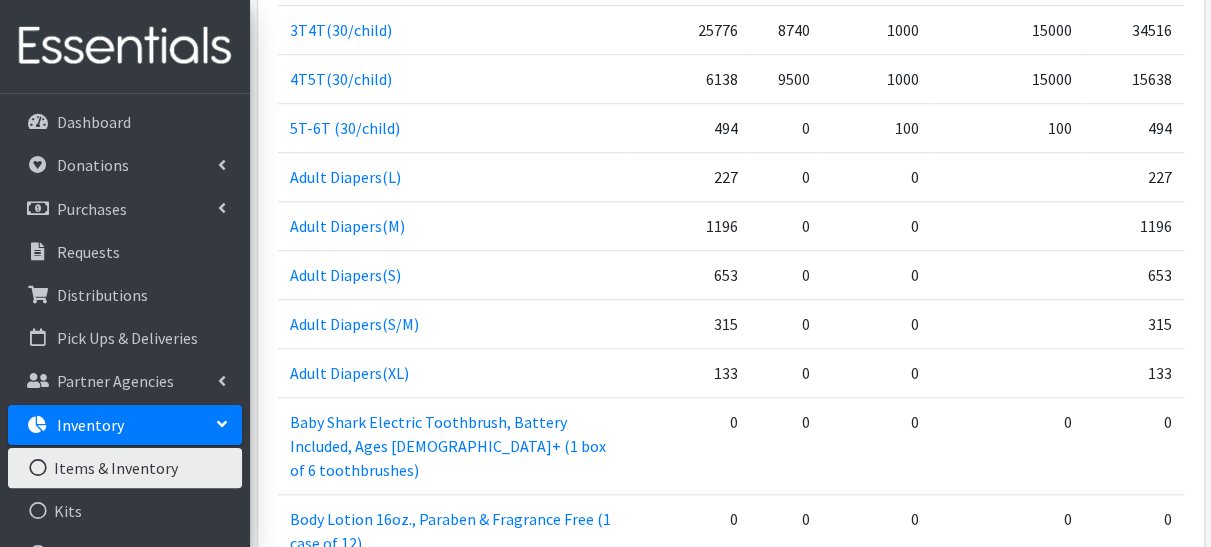 scroll, scrollTop: 723, scrollLeft: 0, axis: vertical 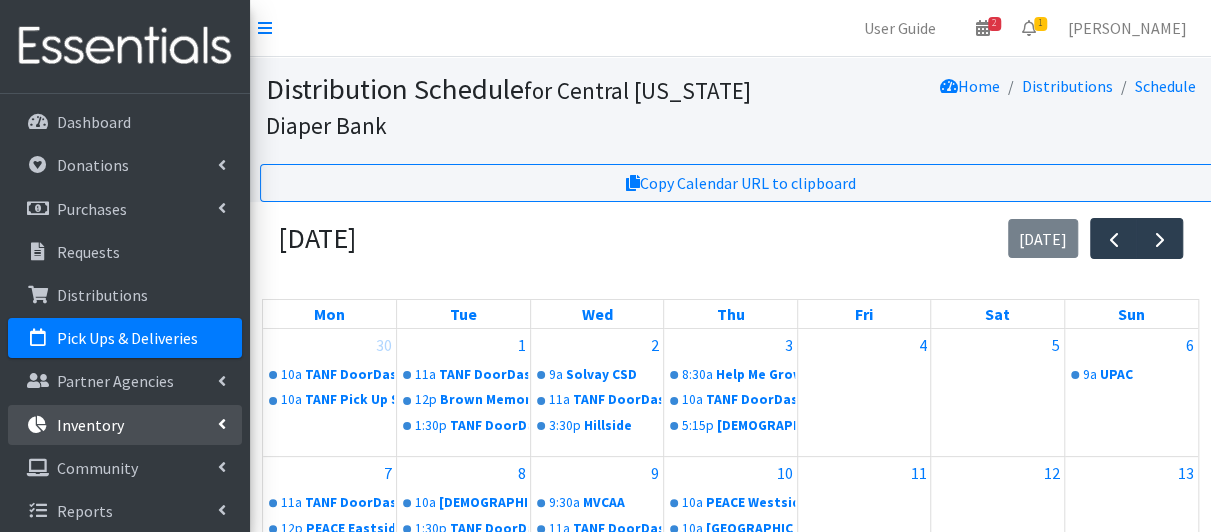 click on "Inventory" at bounding box center (90, 425) 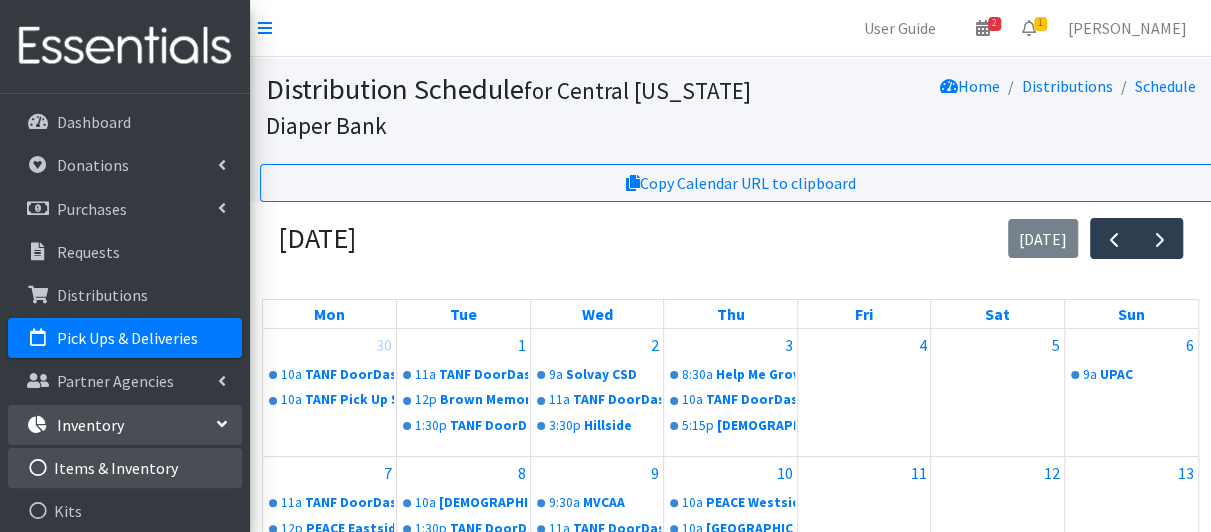 click on "Items & Inventory" at bounding box center (125, 468) 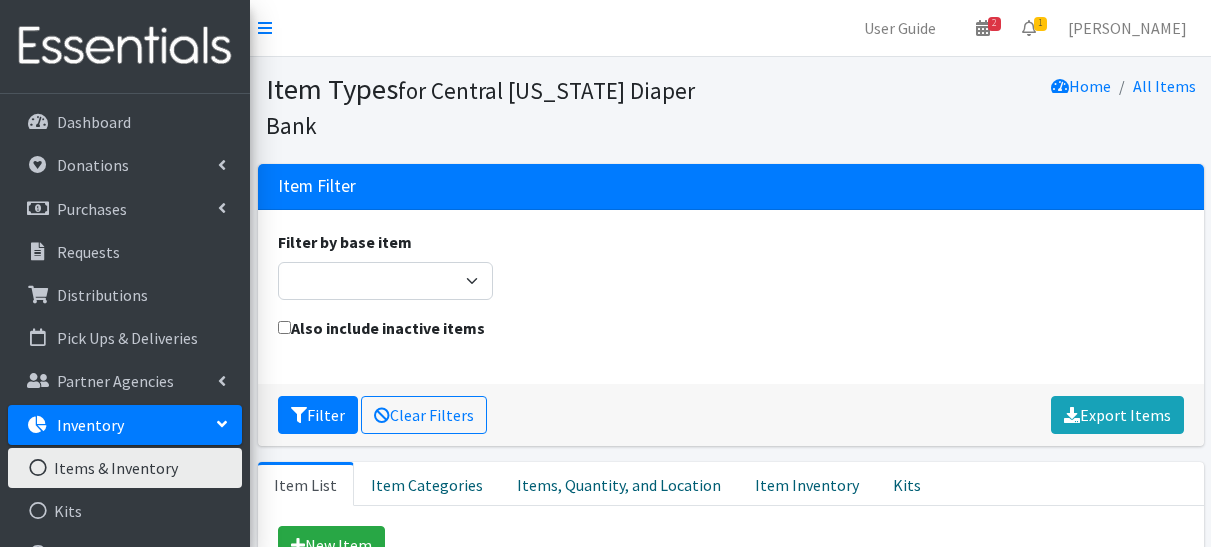 scroll, scrollTop: 0, scrollLeft: 0, axis: both 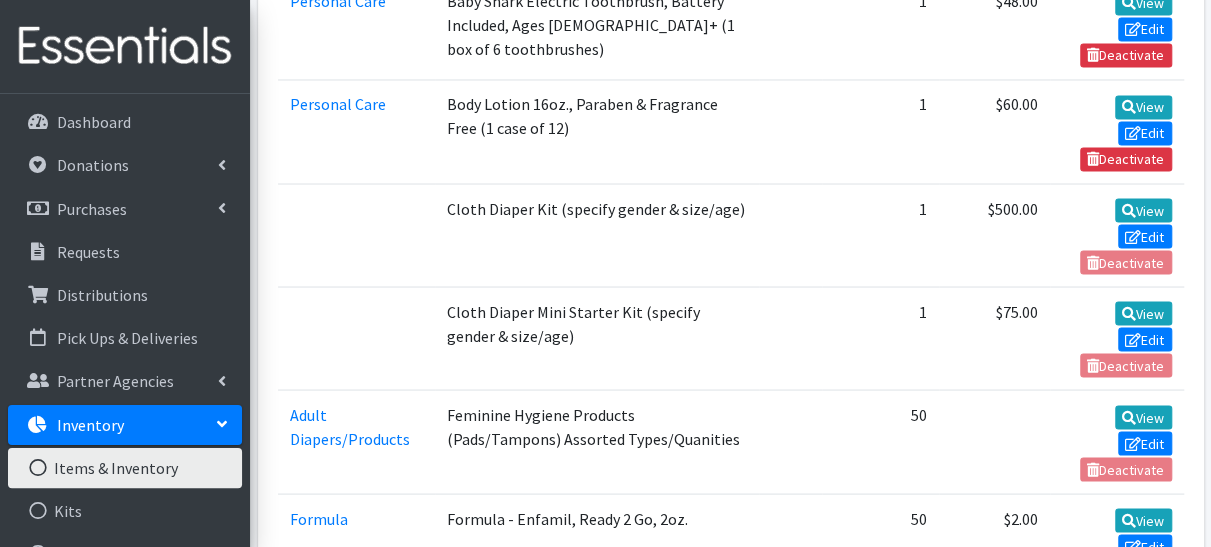 click on "Items & Inventory
Kits
Barcode Items
Storage Locations
Inventory Adjustments
Inventory Audit
Transfers" at bounding box center (125, 597) 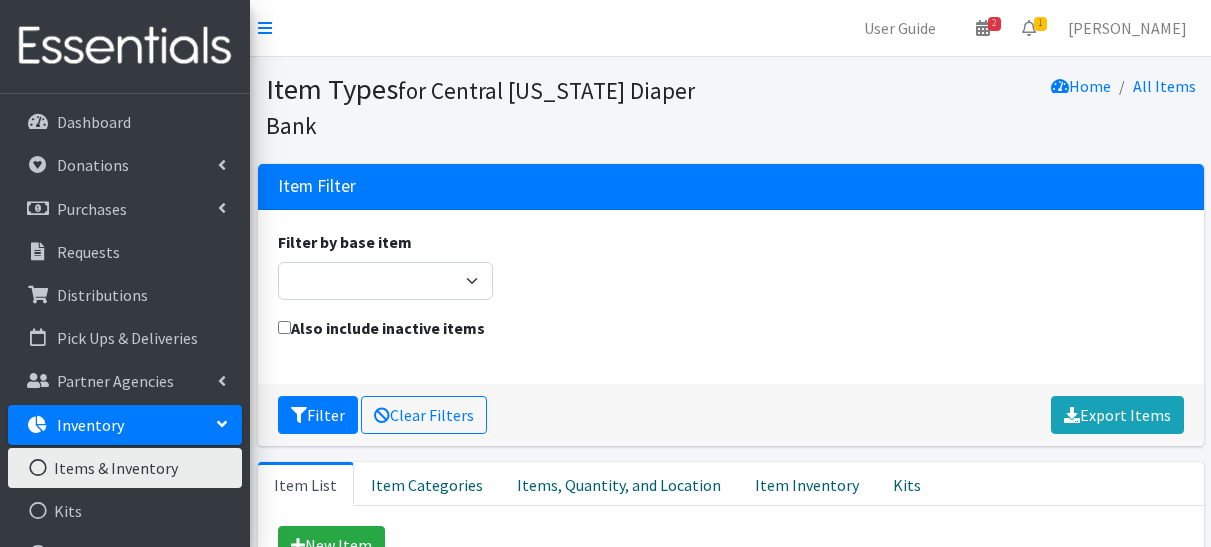 scroll, scrollTop: 0, scrollLeft: 0, axis: both 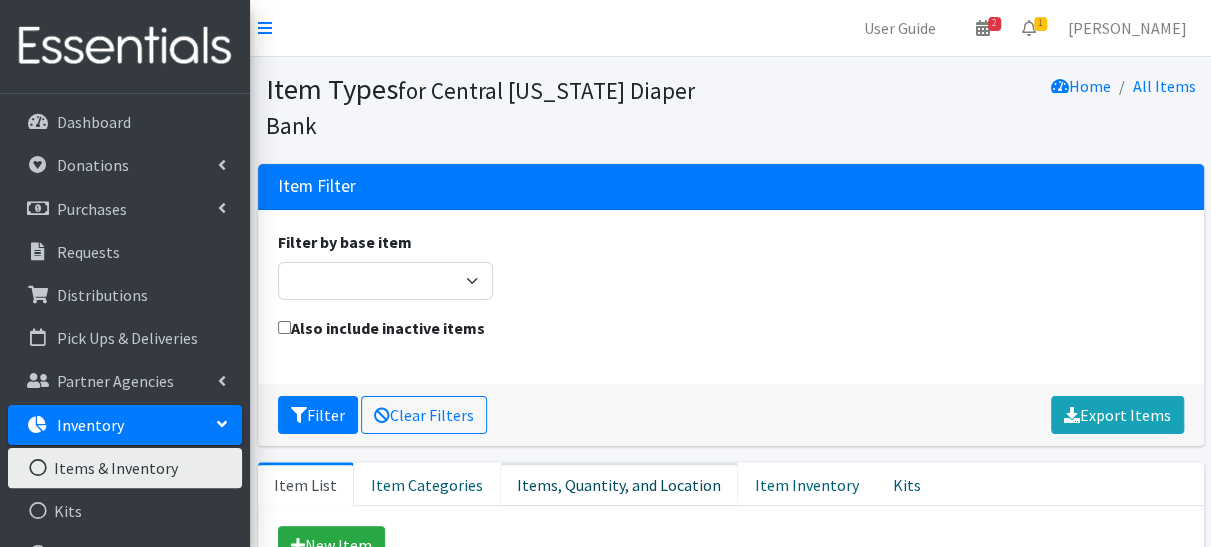 click on "Items,
Quantity, and Location" at bounding box center [619, 484] 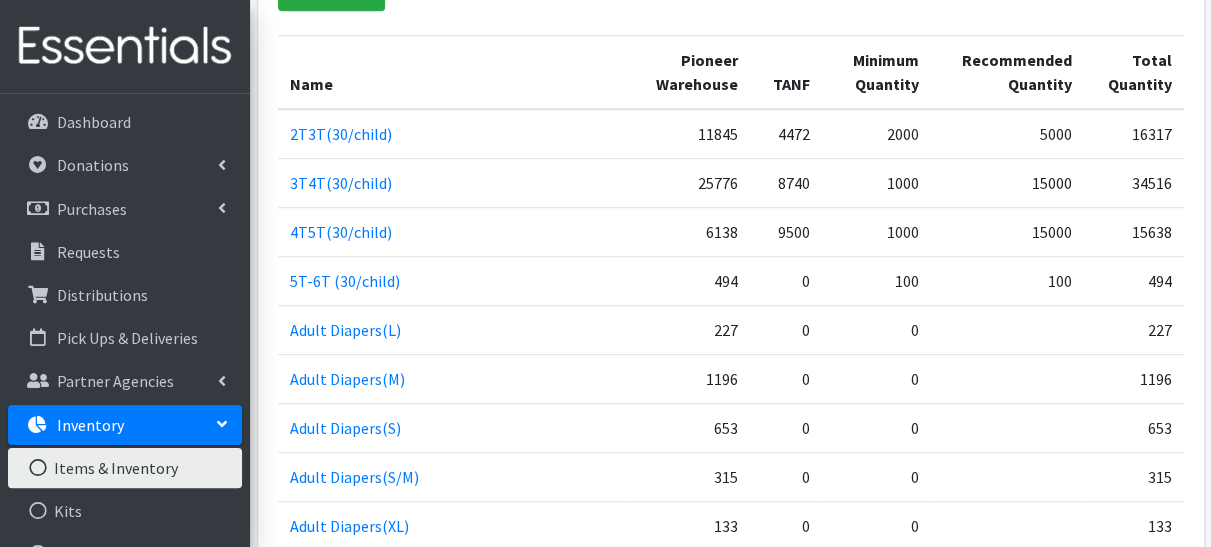 scroll, scrollTop: 562, scrollLeft: 0, axis: vertical 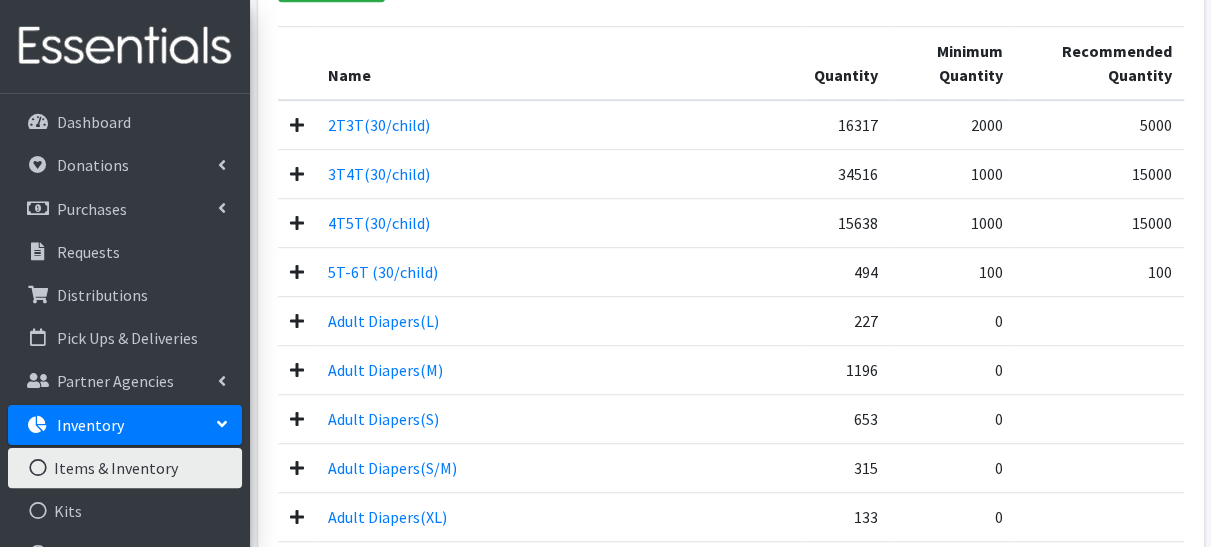click on "Items & Inventory" at bounding box center (125, 468) 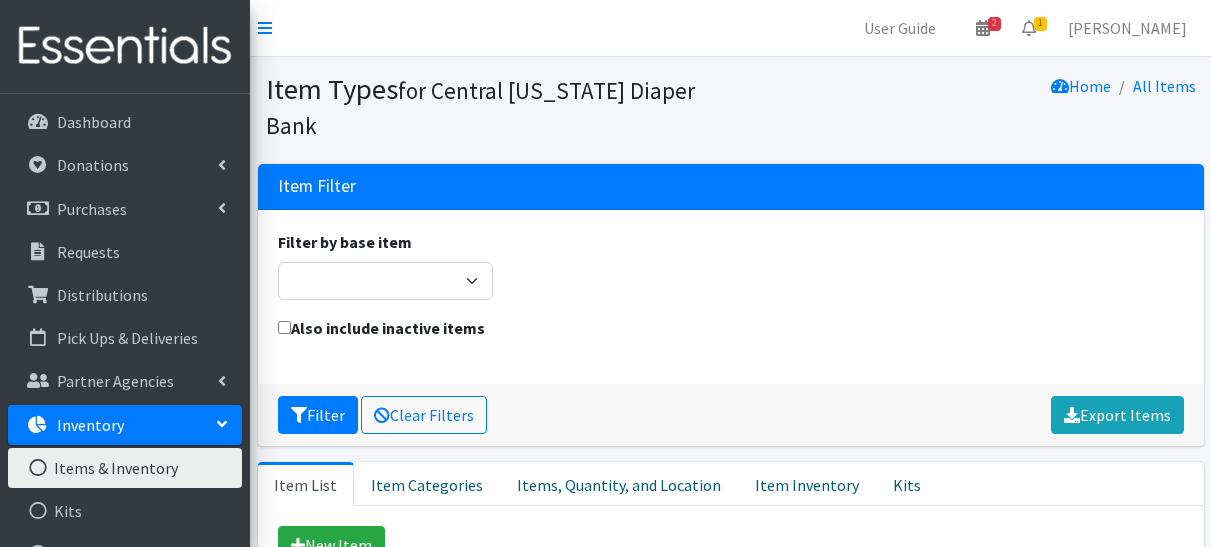 scroll, scrollTop: 478, scrollLeft: 0, axis: vertical 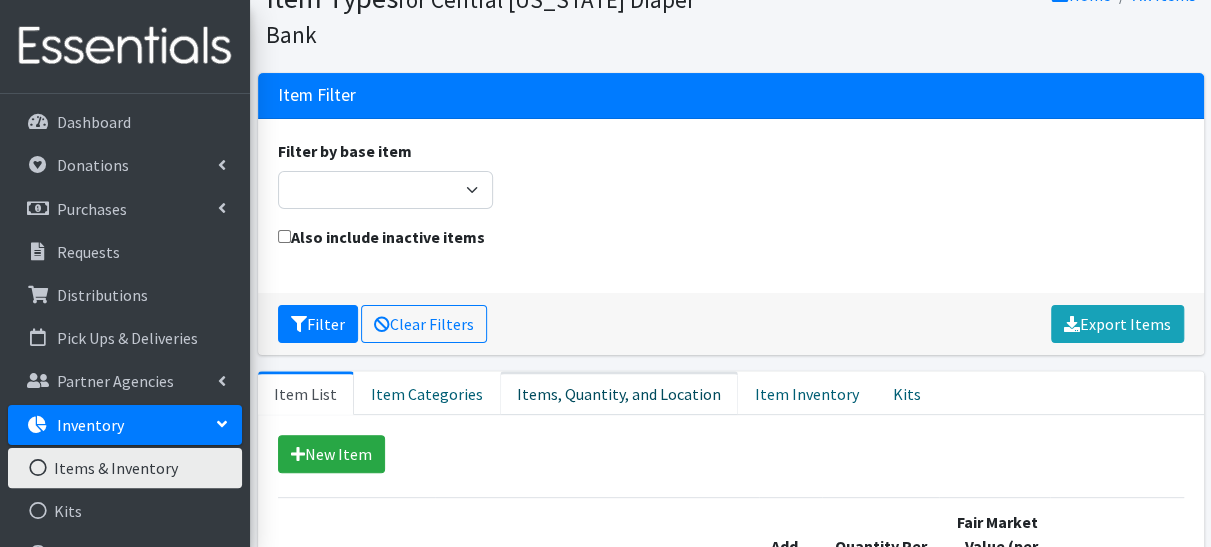 click on "Items,
Quantity, and Location" at bounding box center (619, 393) 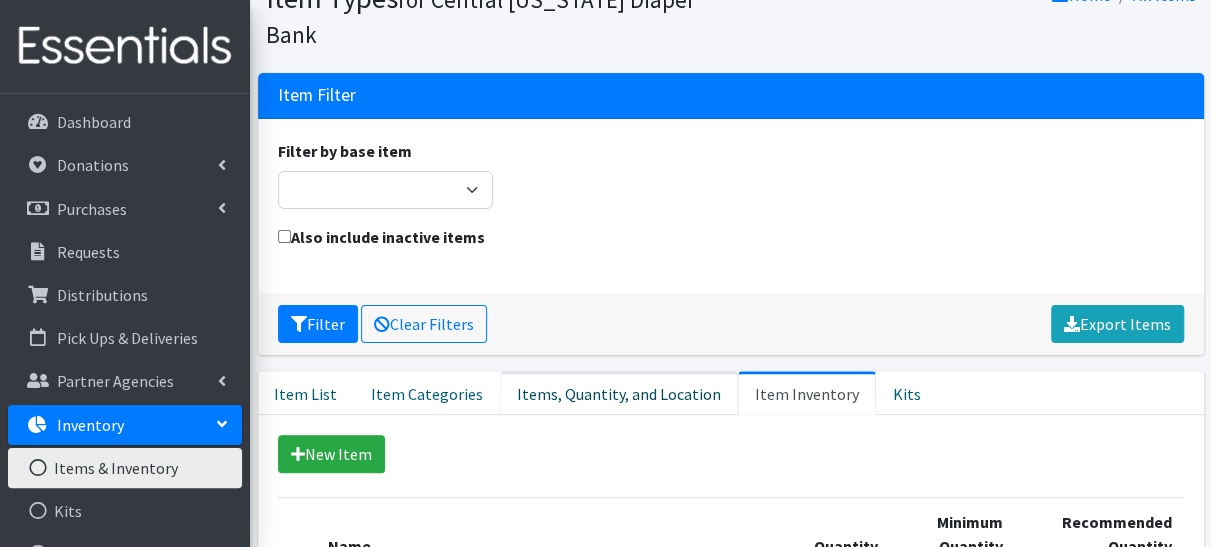 click on "Items,
Quantity, and Location" at bounding box center (619, 393) 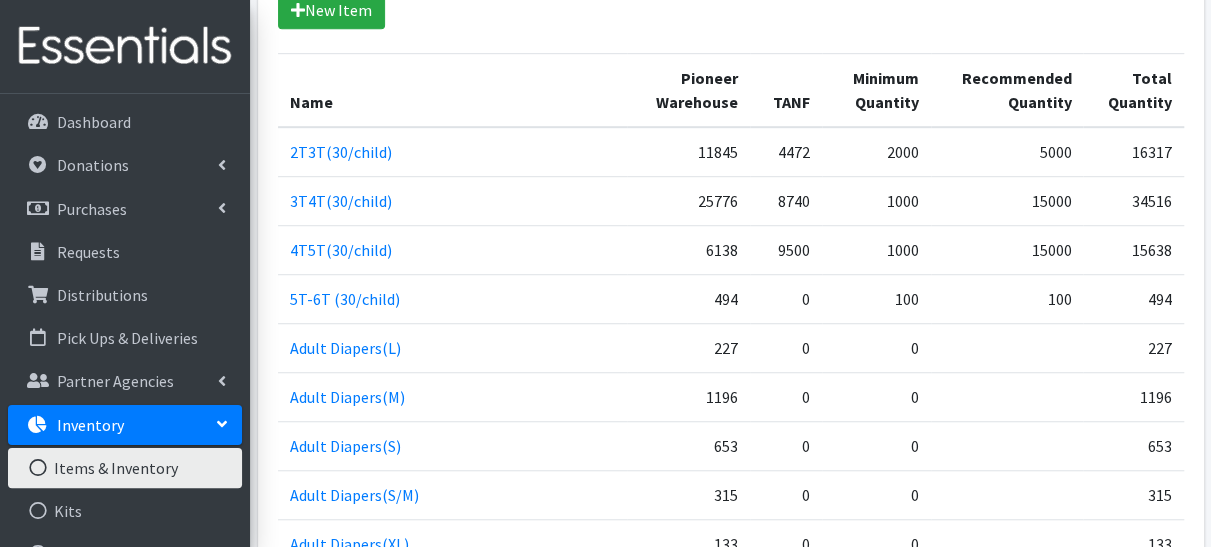 scroll, scrollTop: 588, scrollLeft: 0, axis: vertical 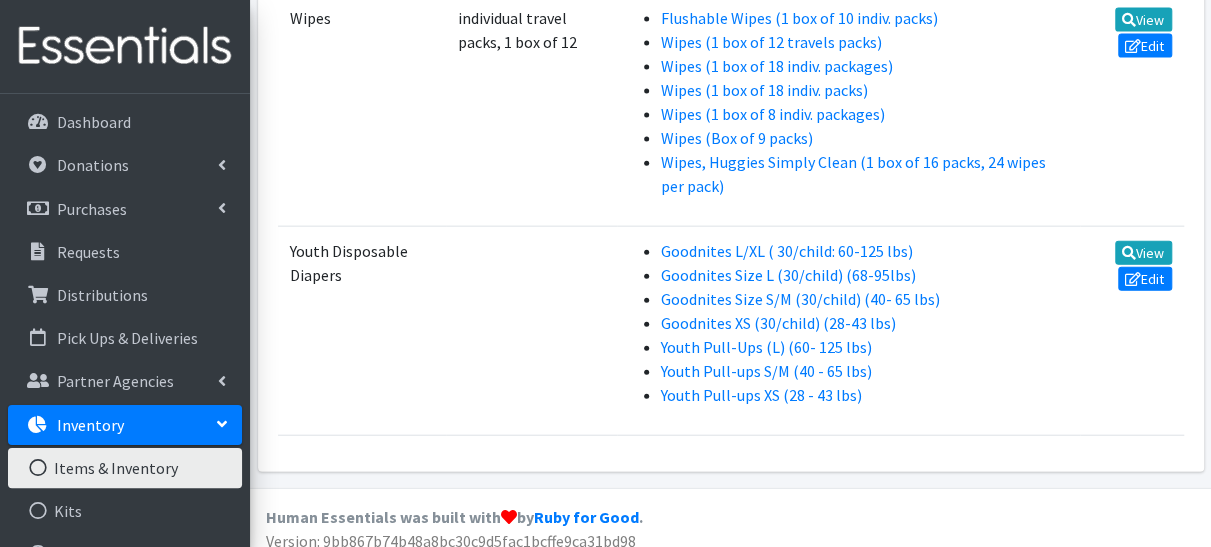 click on "Items & Inventory" at bounding box center [125, 468] 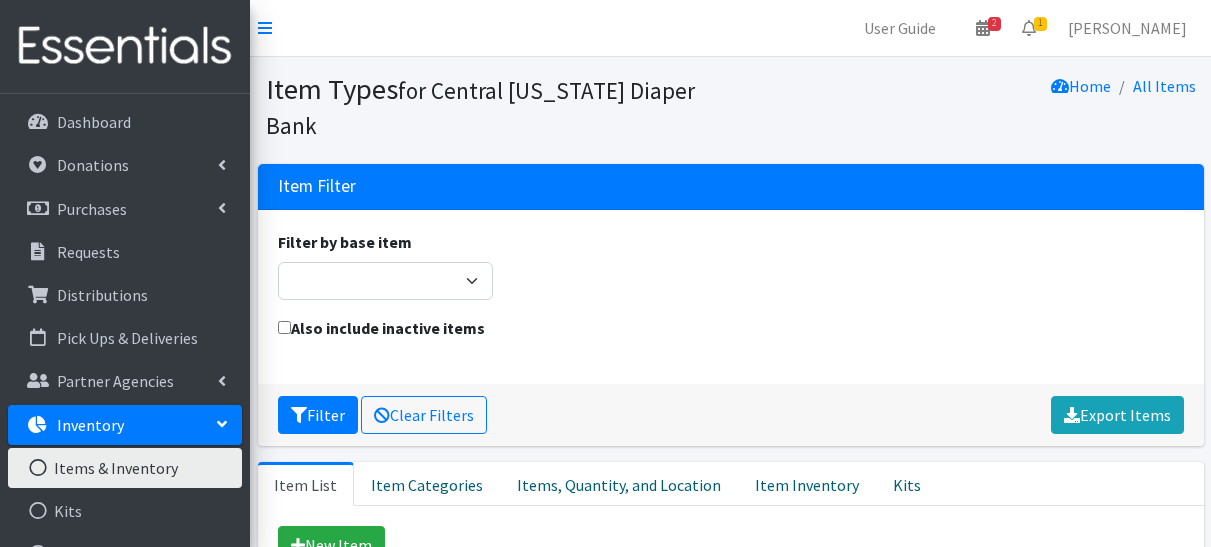 scroll, scrollTop: 0, scrollLeft: 0, axis: both 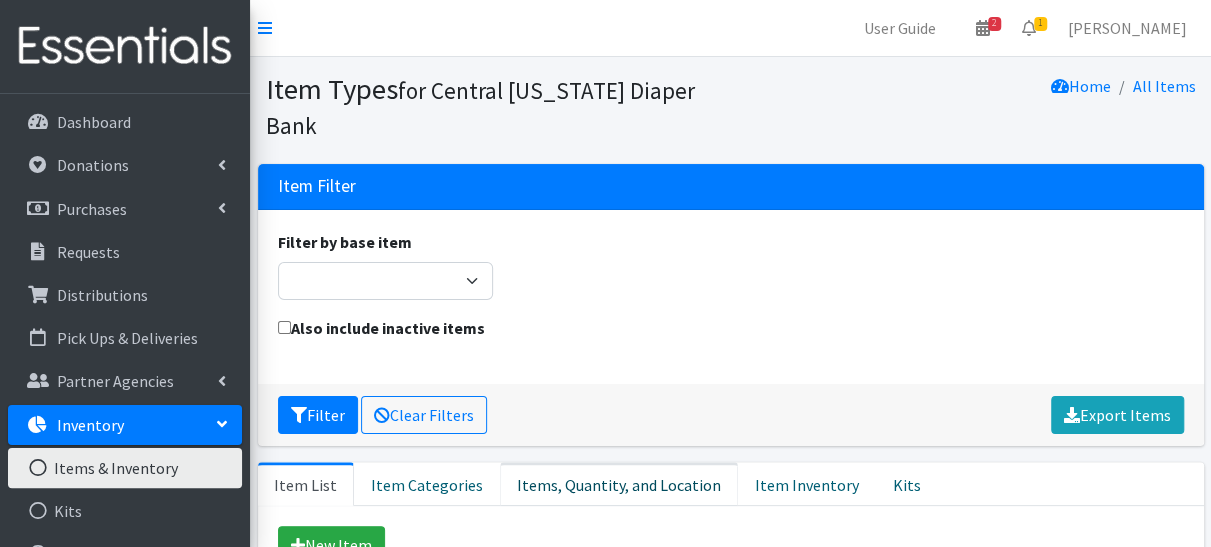 click on "Items,
Quantity, and Location" at bounding box center [619, 484] 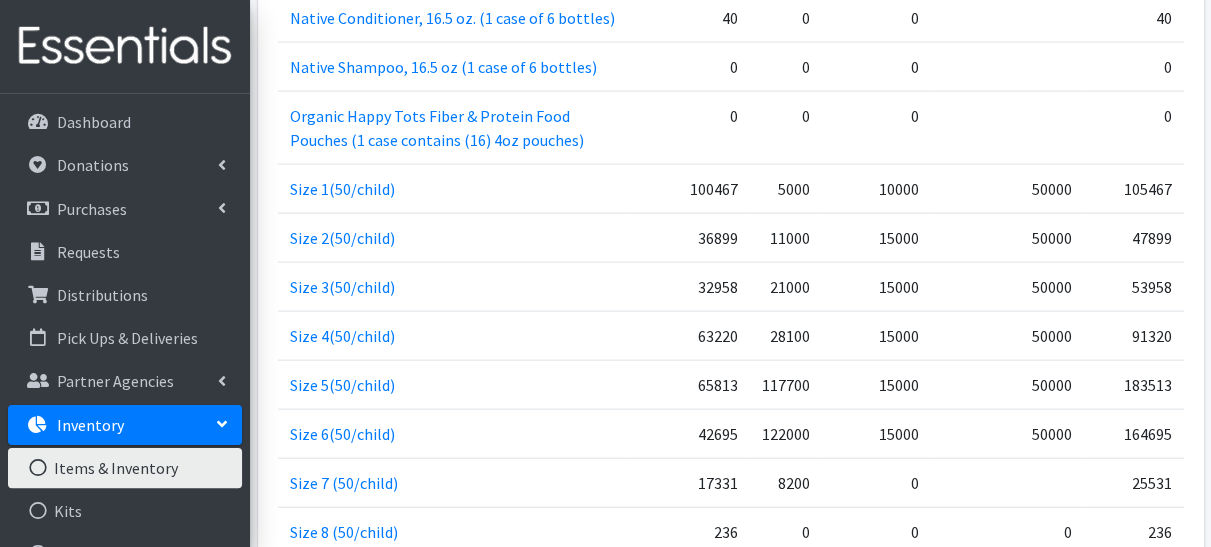 scroll, scrollTop: 1952, scrollLeft: 0, axis: vertical 